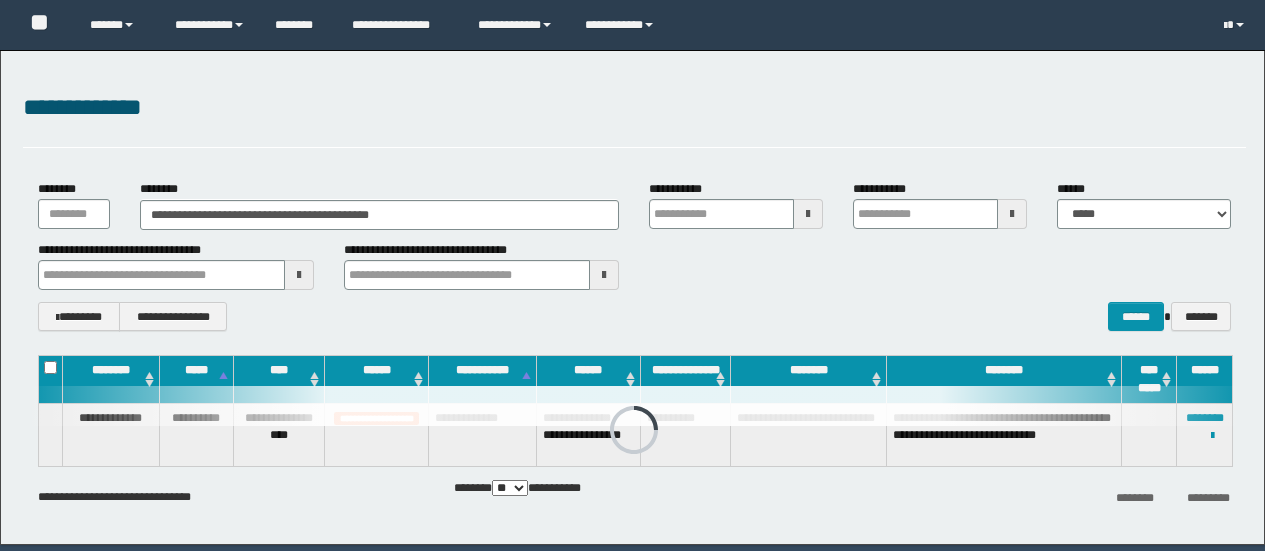 scroll, scrollTop: 0, scrollLeft: 0, axis: both 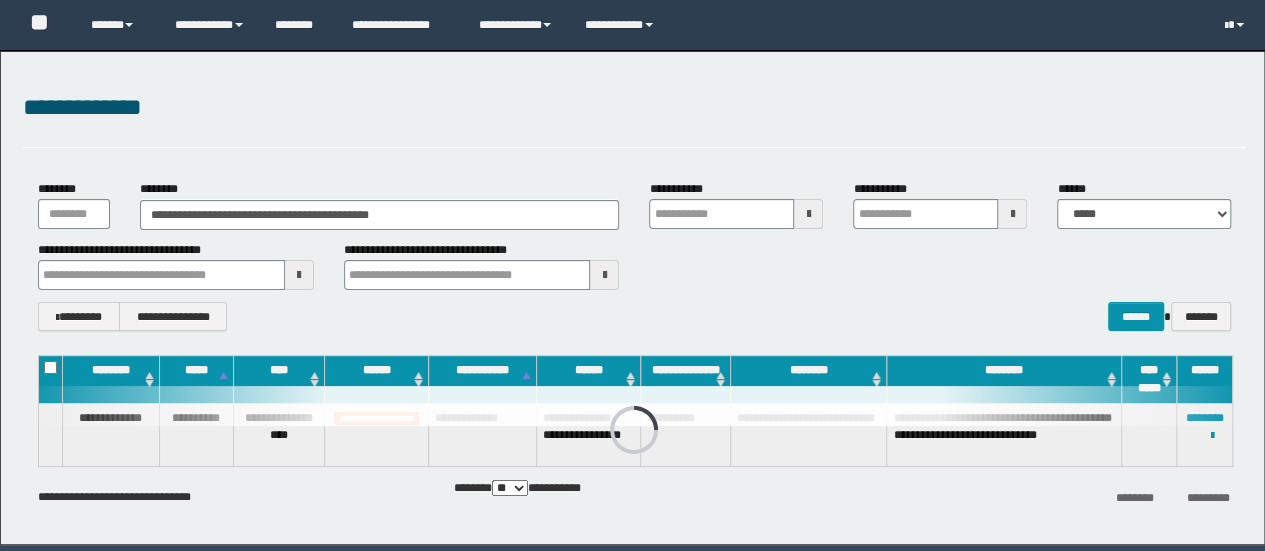 click on "**********" at bounding box center (632, 297) 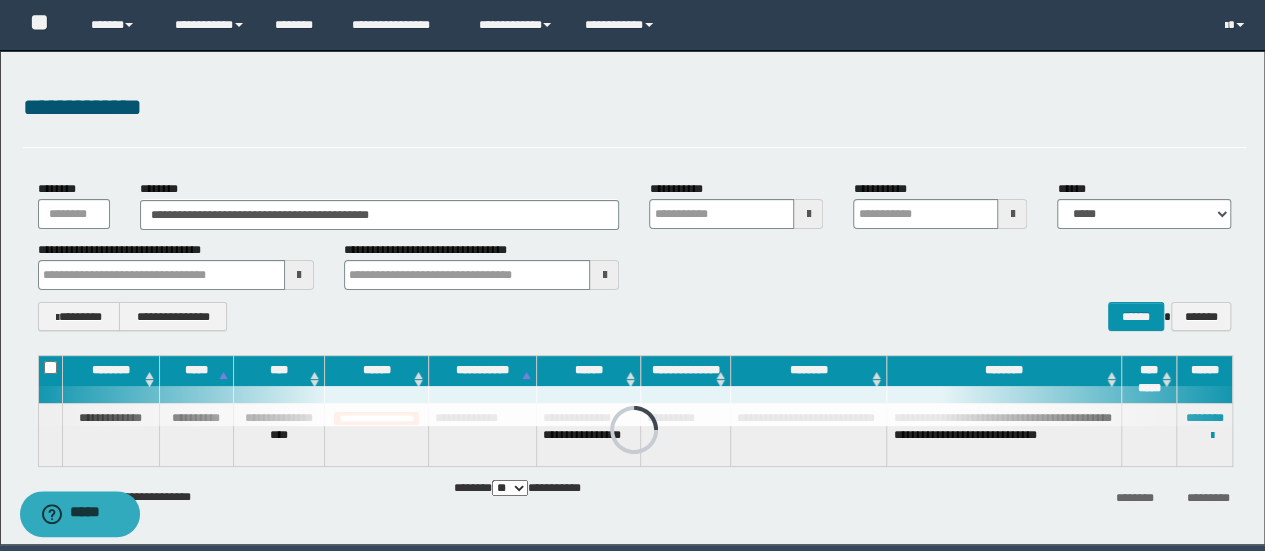 scroll, scrollTop: 0, scrollLeft: 0, axis: both 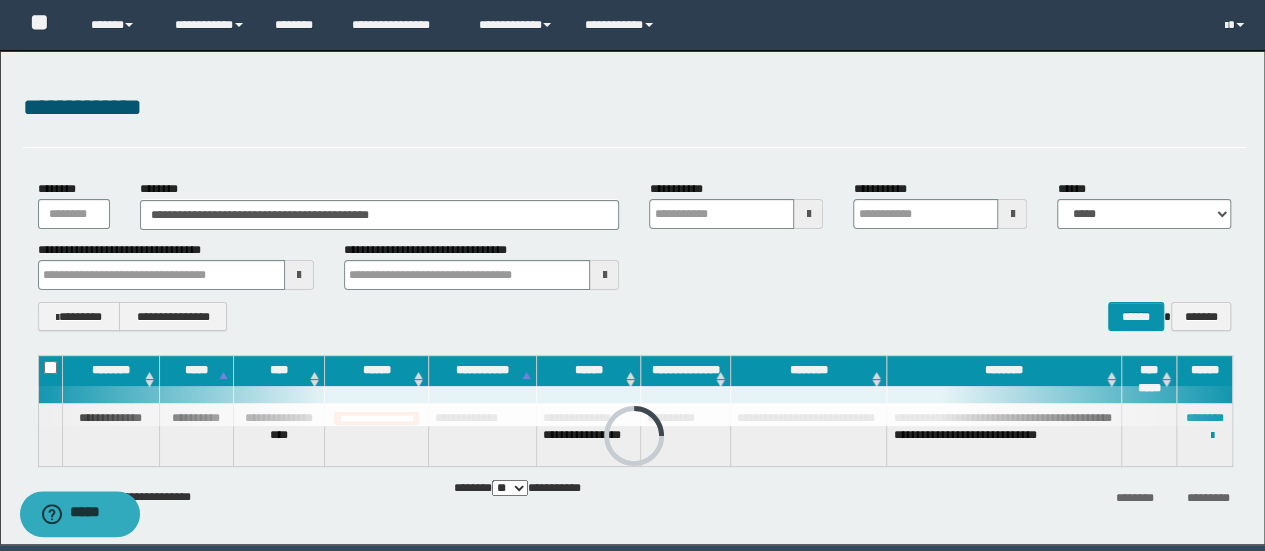 type on "**********" 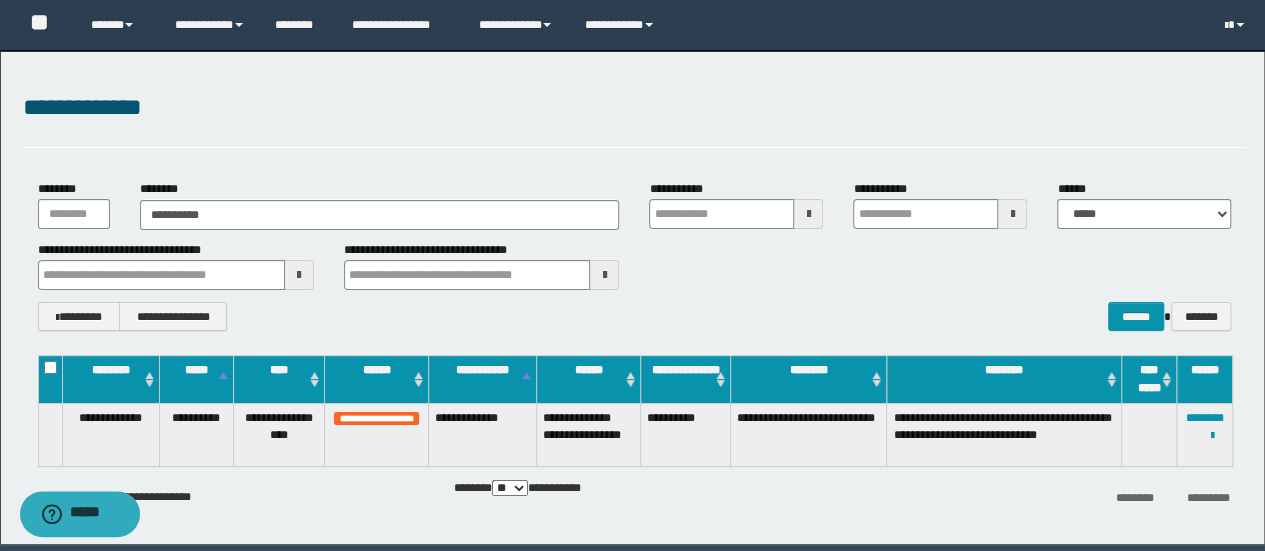 type on "**********" 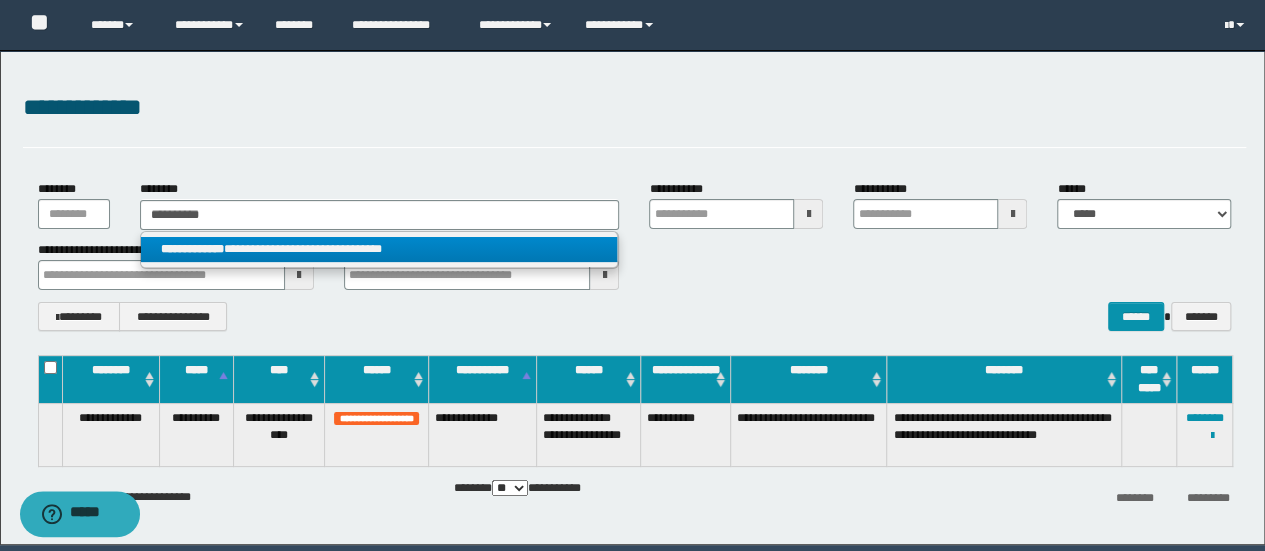 type on "**********" 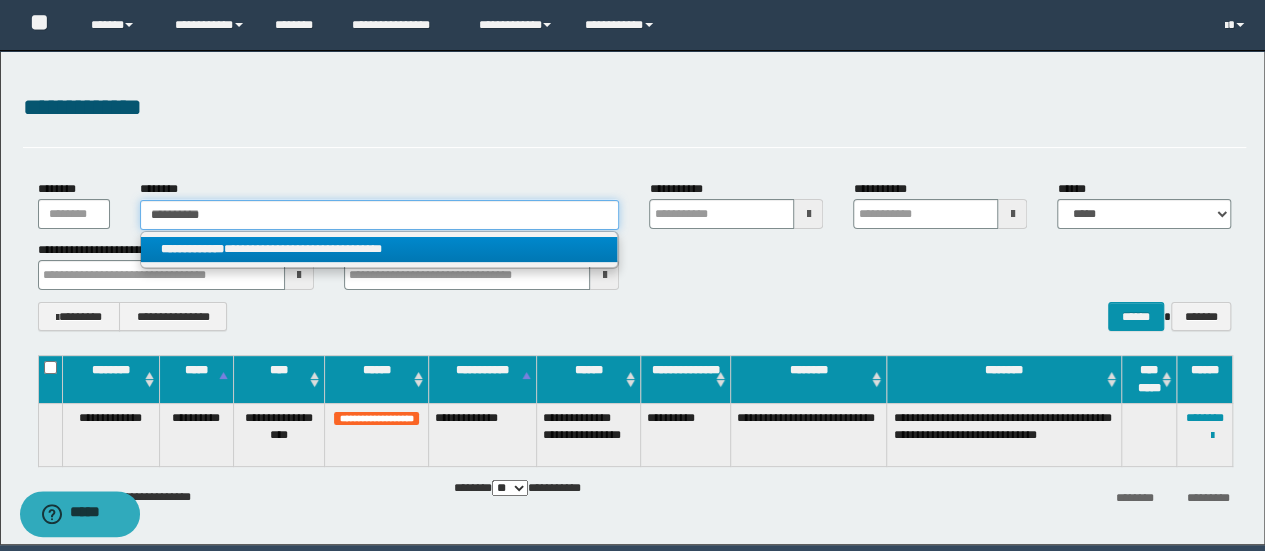 type 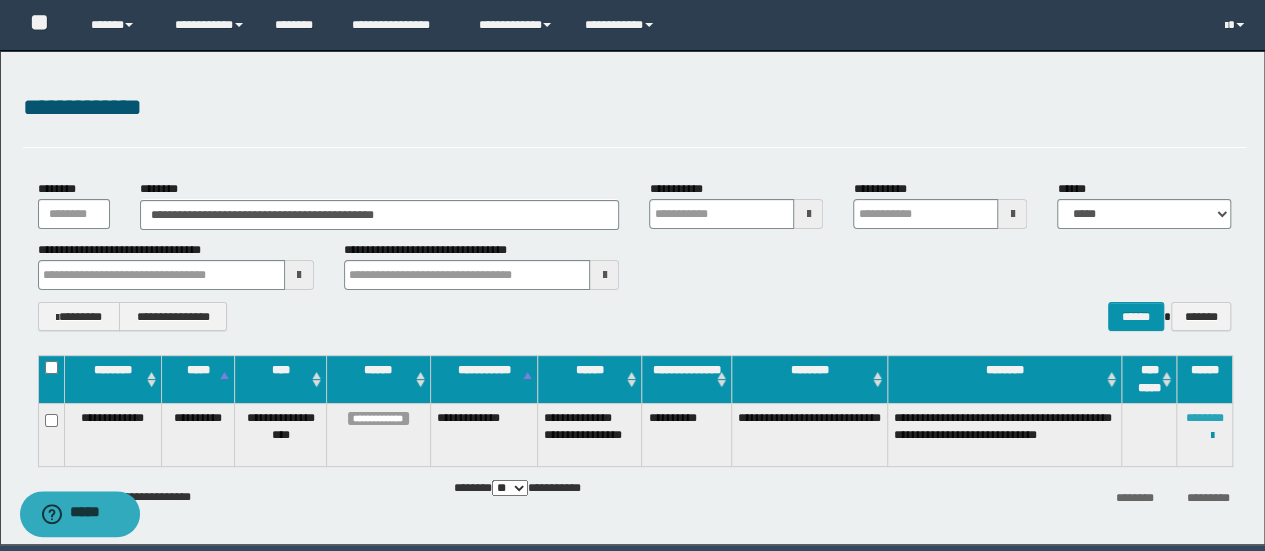 click on "********" at bounding box center [1205, 418] 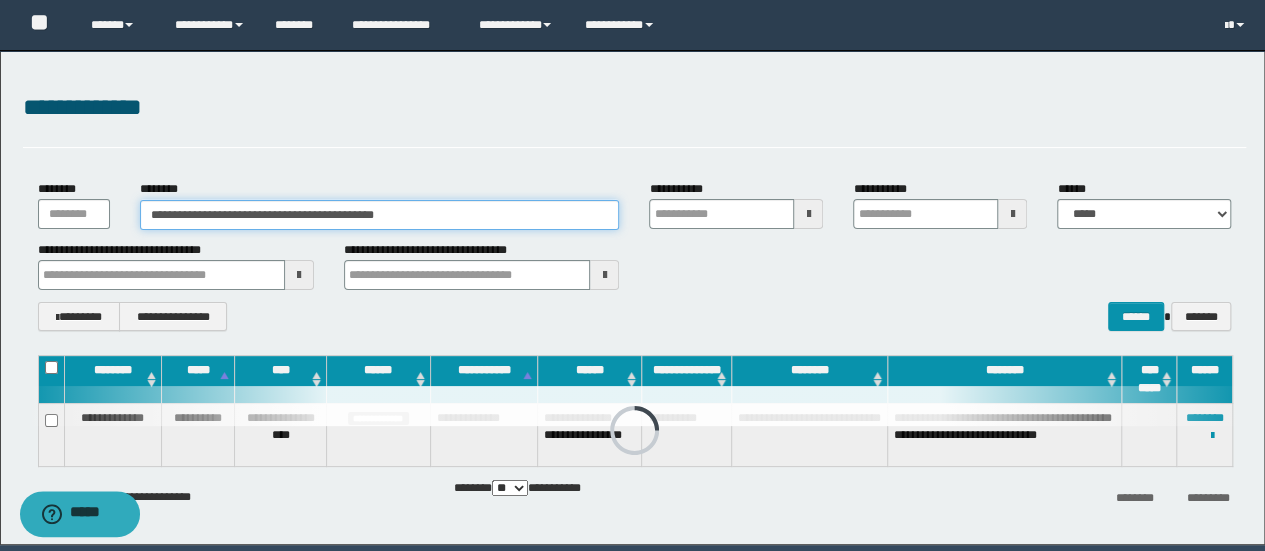 drag, startPoint x: 470, startPoint y: 221, endPoint x: 0, endPoint y: 344, distance: 485.82816 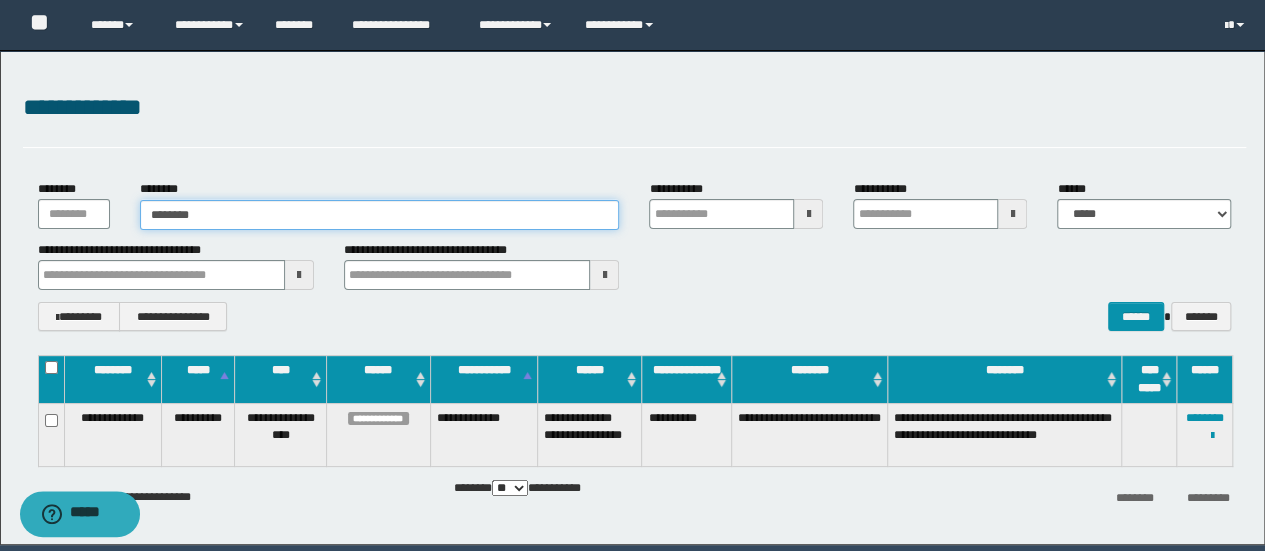type on "********" 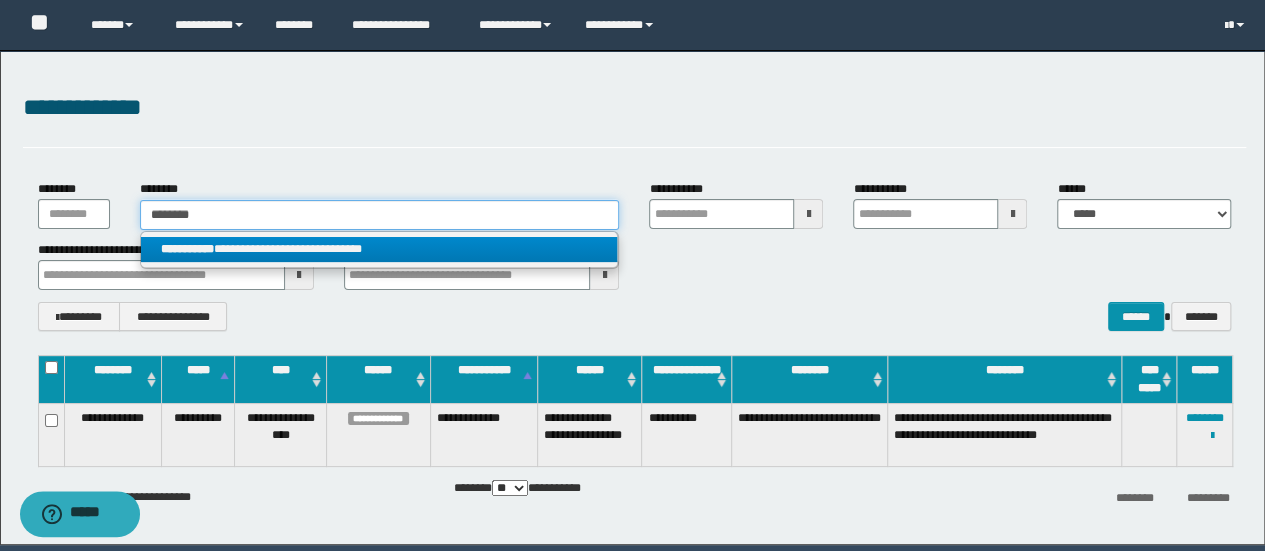 type on "********" 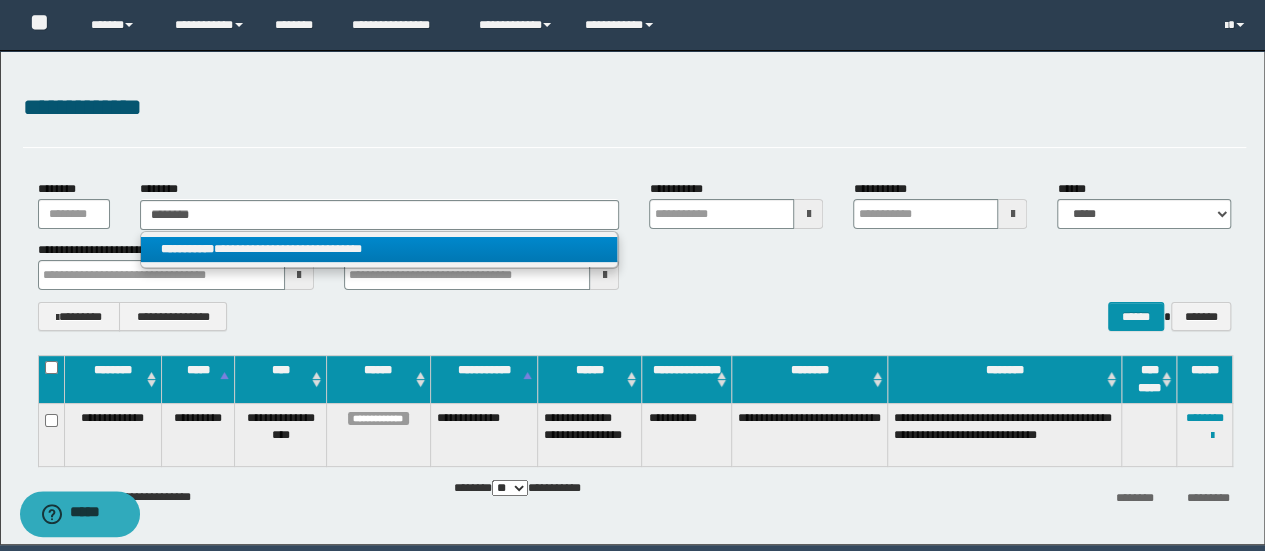 click on "**********" at bounding box center [379, 249] 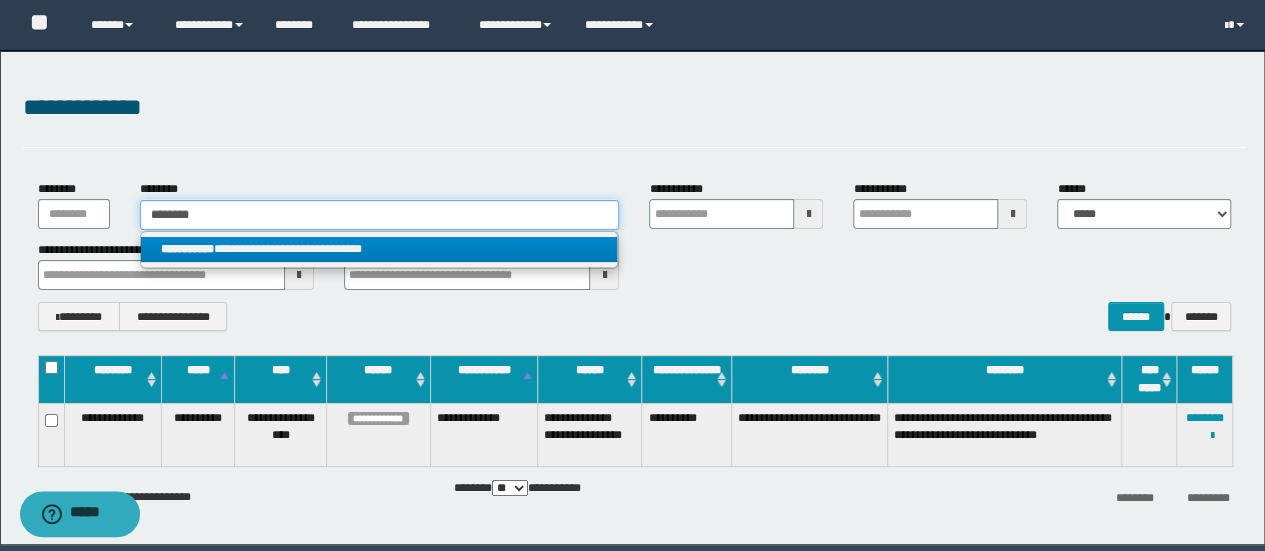 type 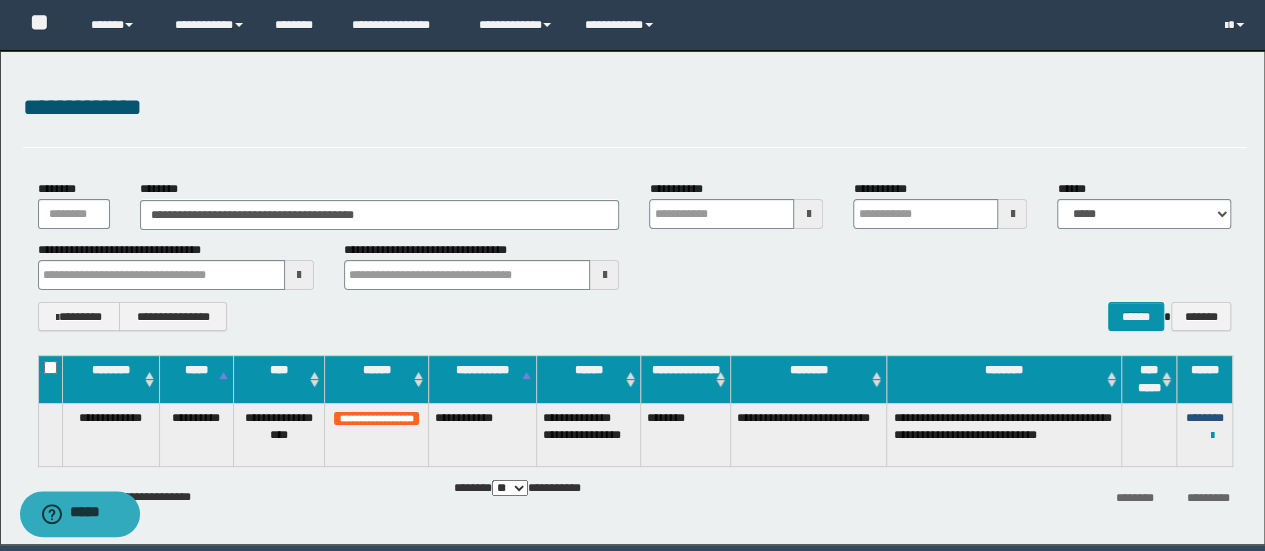 click on "********" at bounding box center [1205, 418] 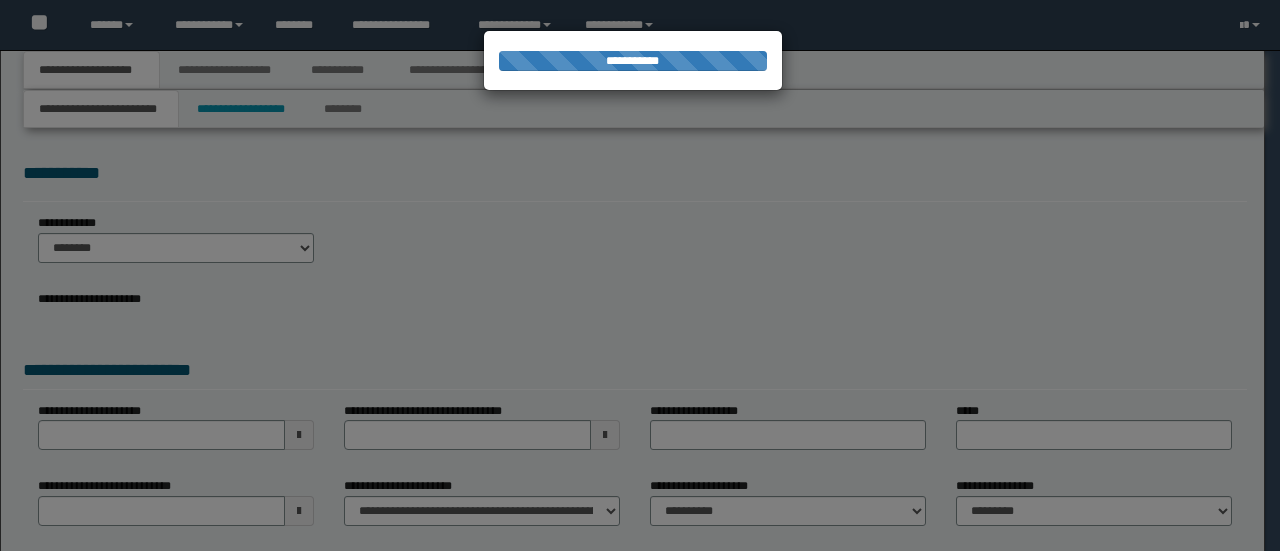 scroll, scrollTop: 0, scrollLeft: 0, axis: both 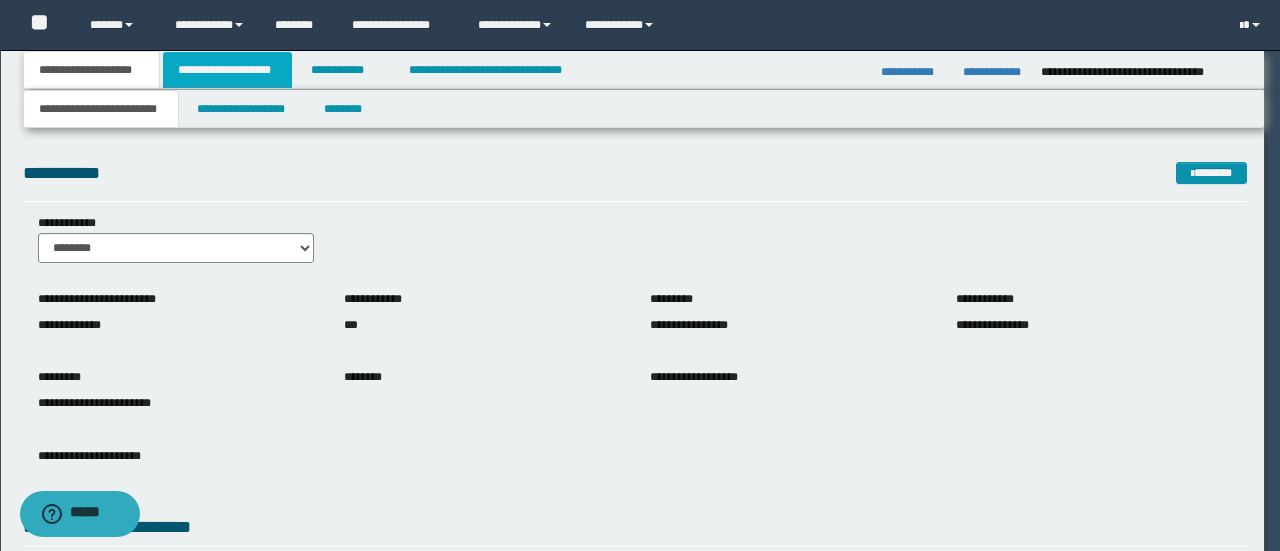 click on "**********" at bounding box center (227, 70) 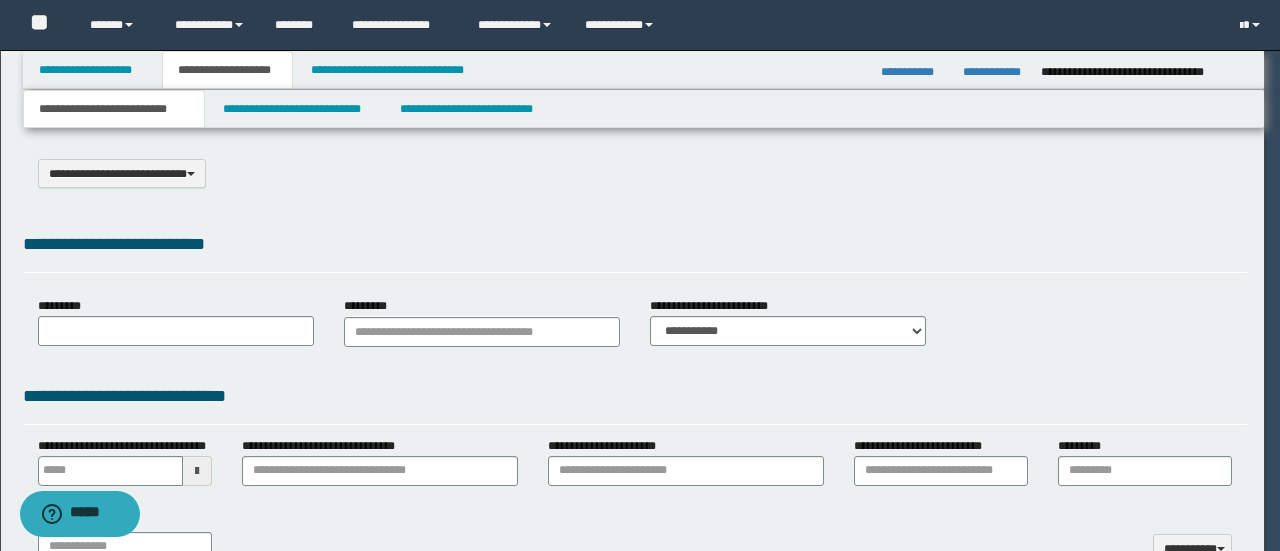 select on "*" 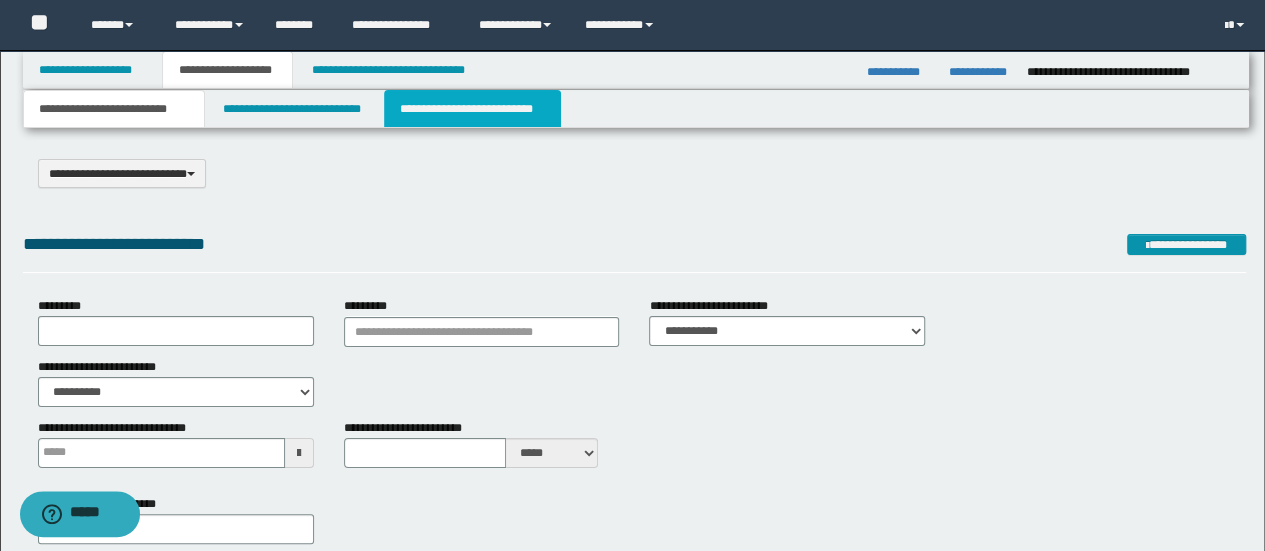 click on "**********" at bounding box center [472, 109] 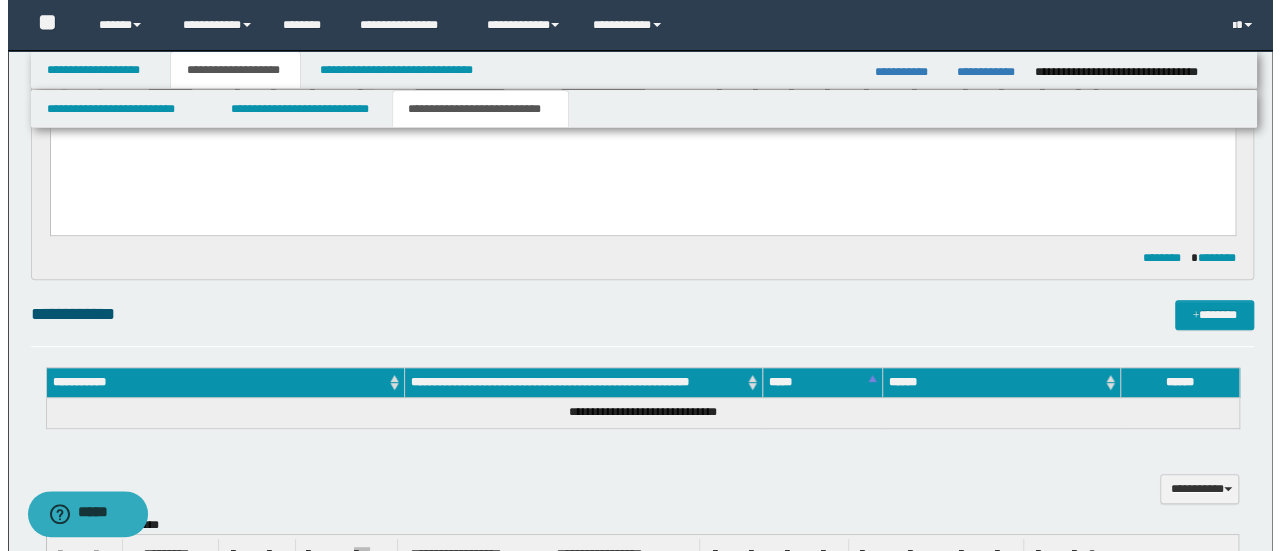 scroll, scrollTop: 300, scrollLeft: 0, axis: vertical 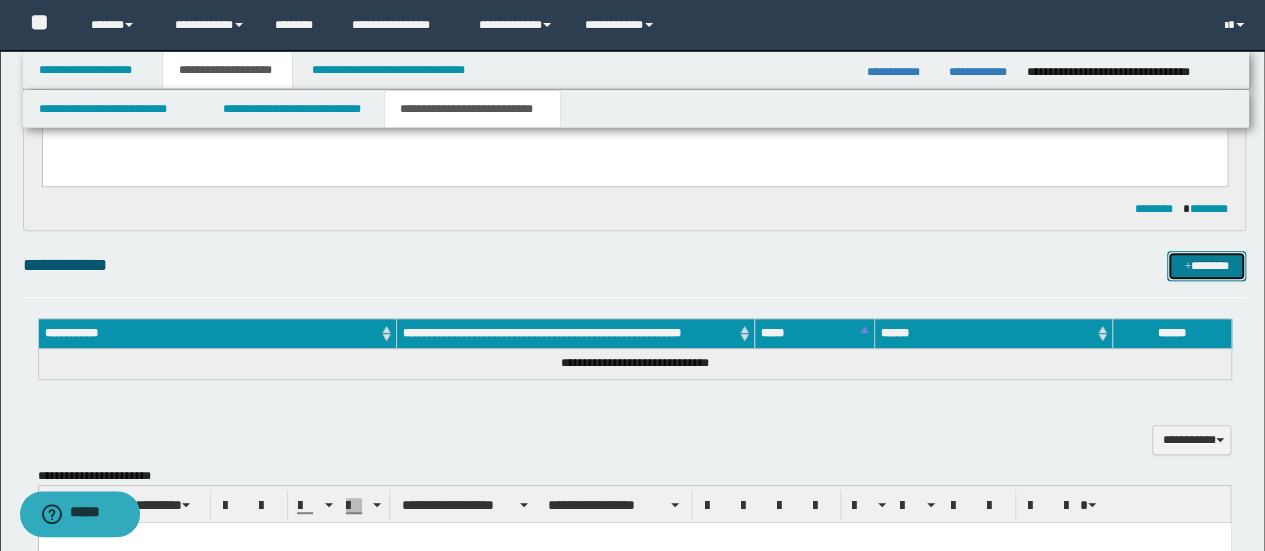 click on "*******" at bounding box center (1206, 265) 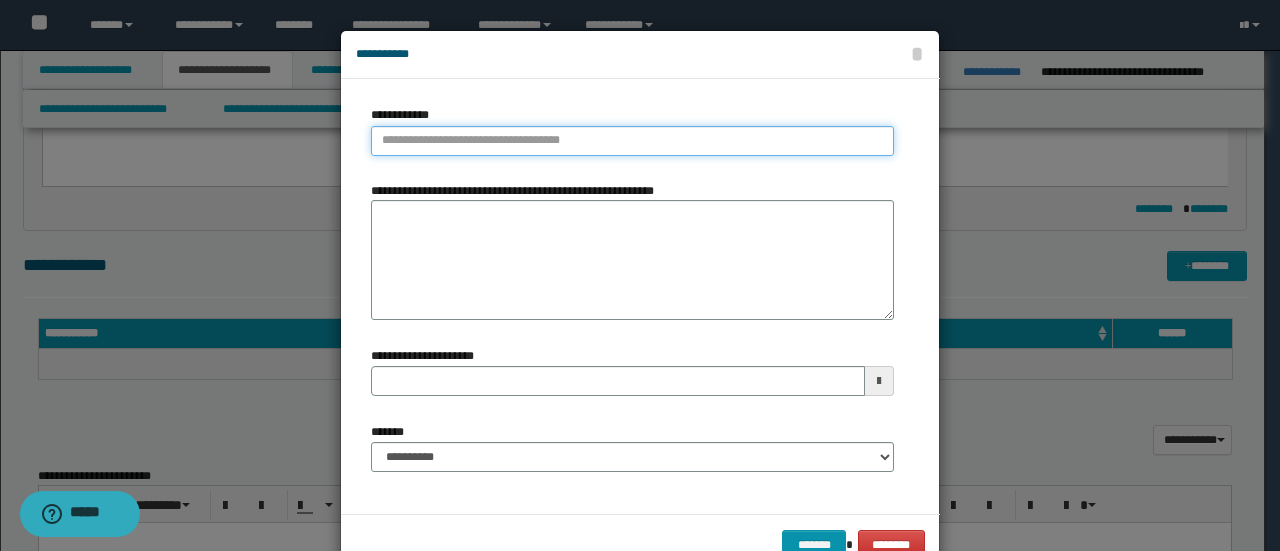 click on "**********" at bounding box center [632, 141] 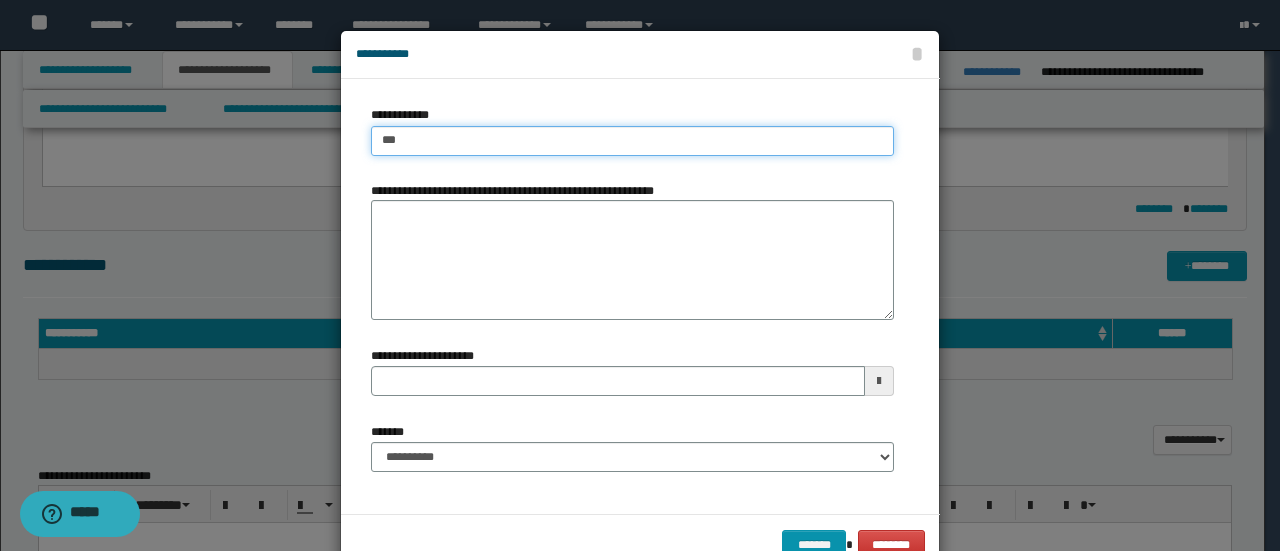 type on "****" 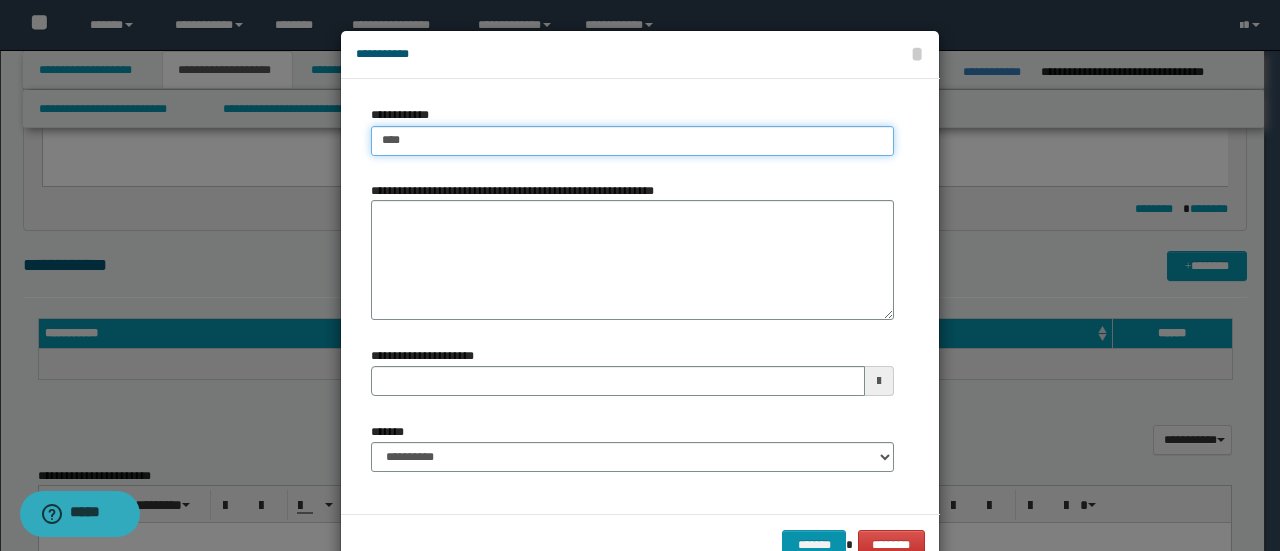 type on "****" 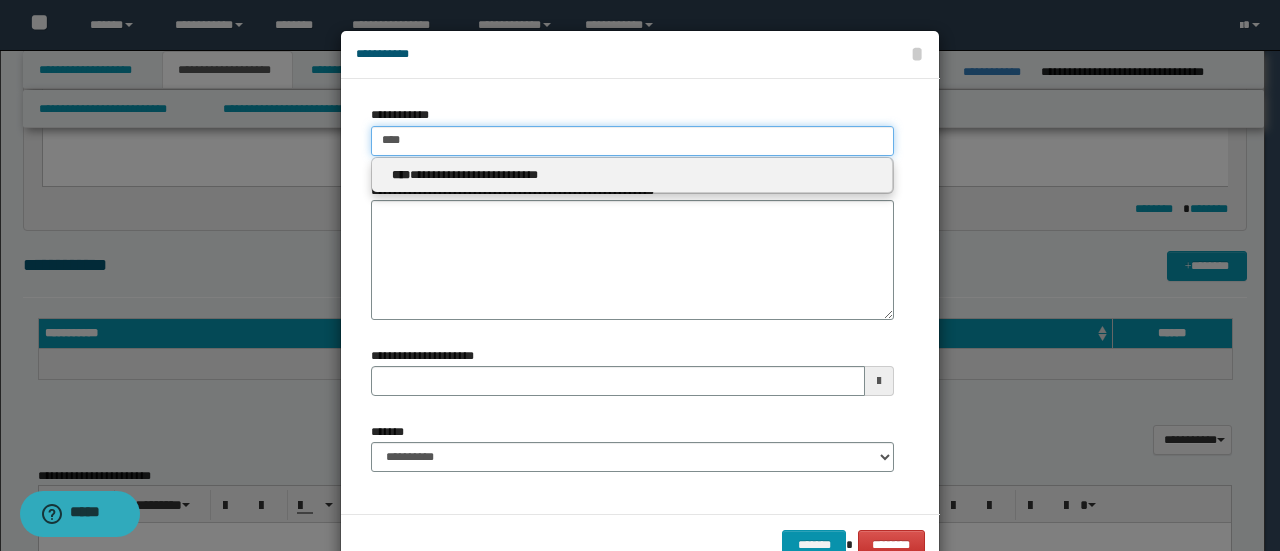 type on "****" 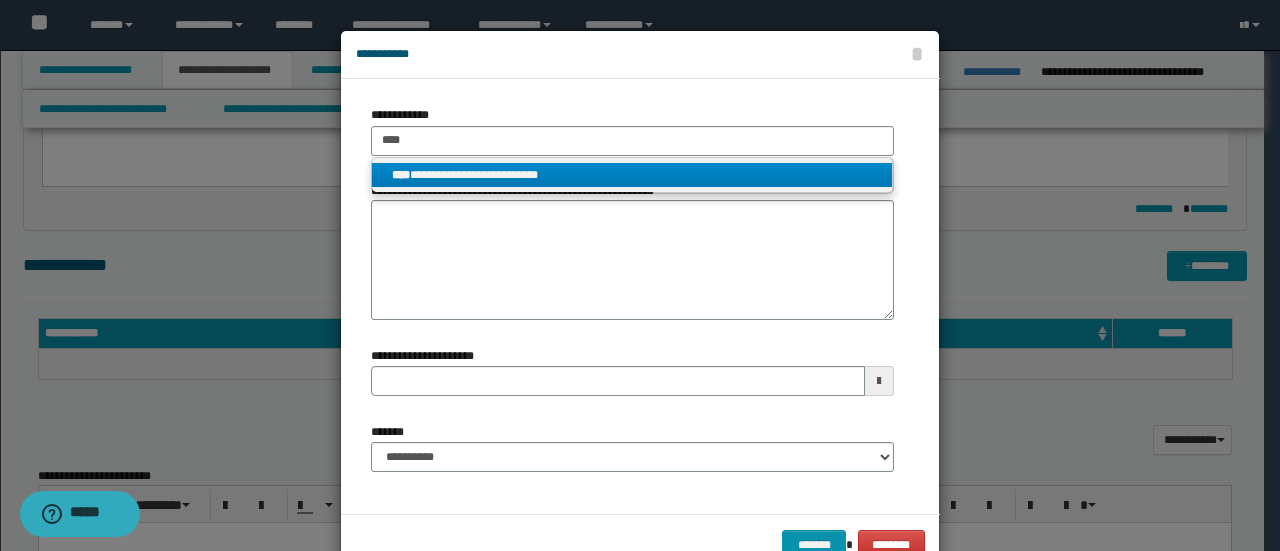 click on "**********" at bounding box center (632, 175) 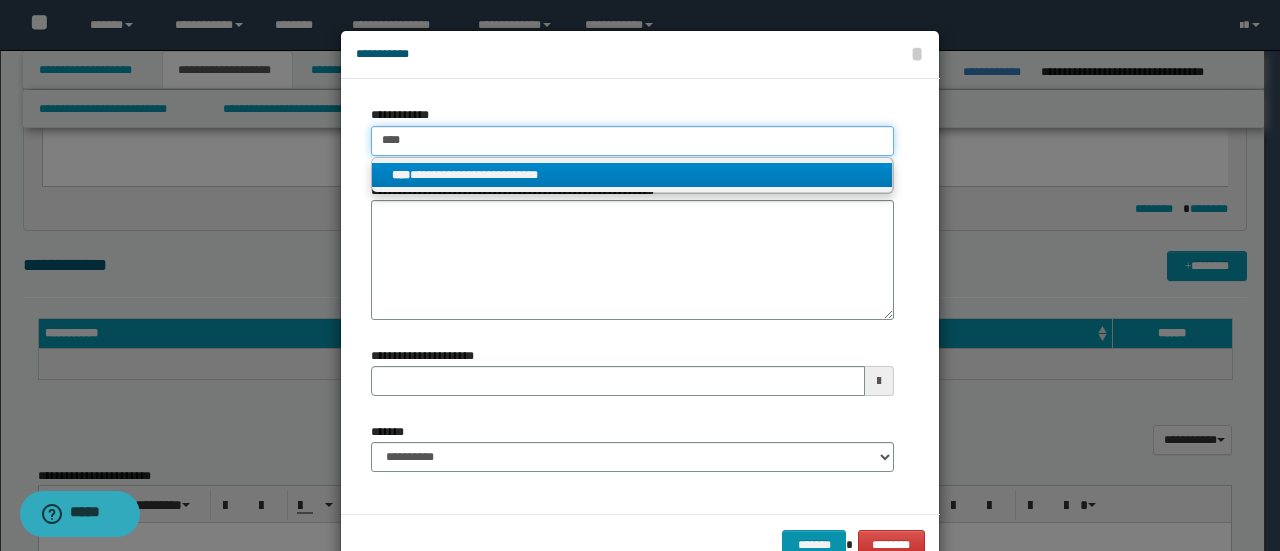 type 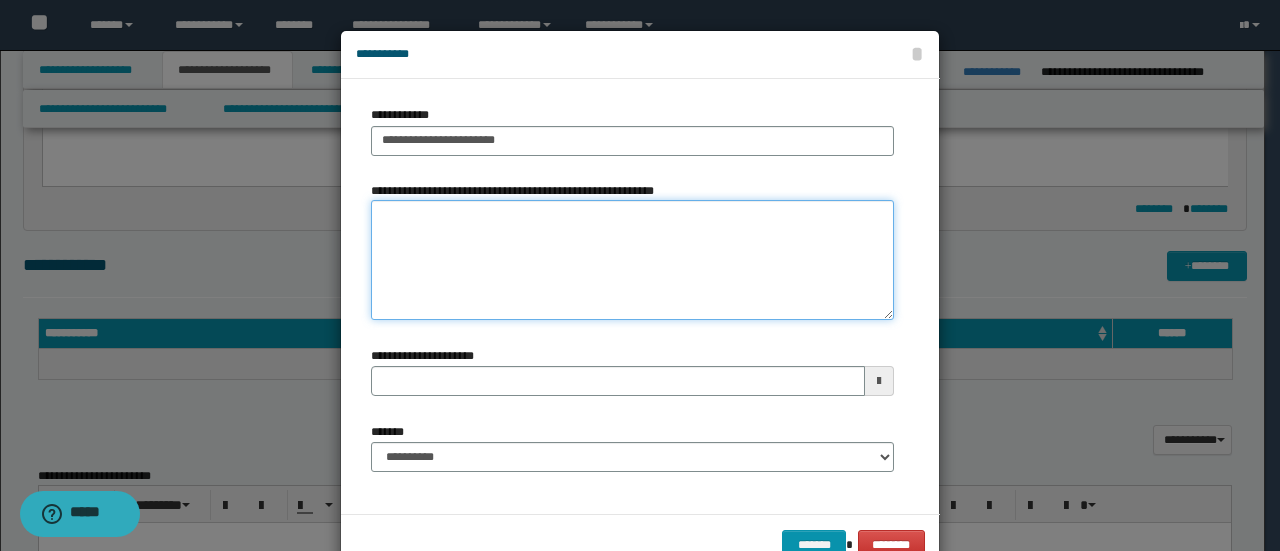 click on "**********" at bounding box center [632, 260] 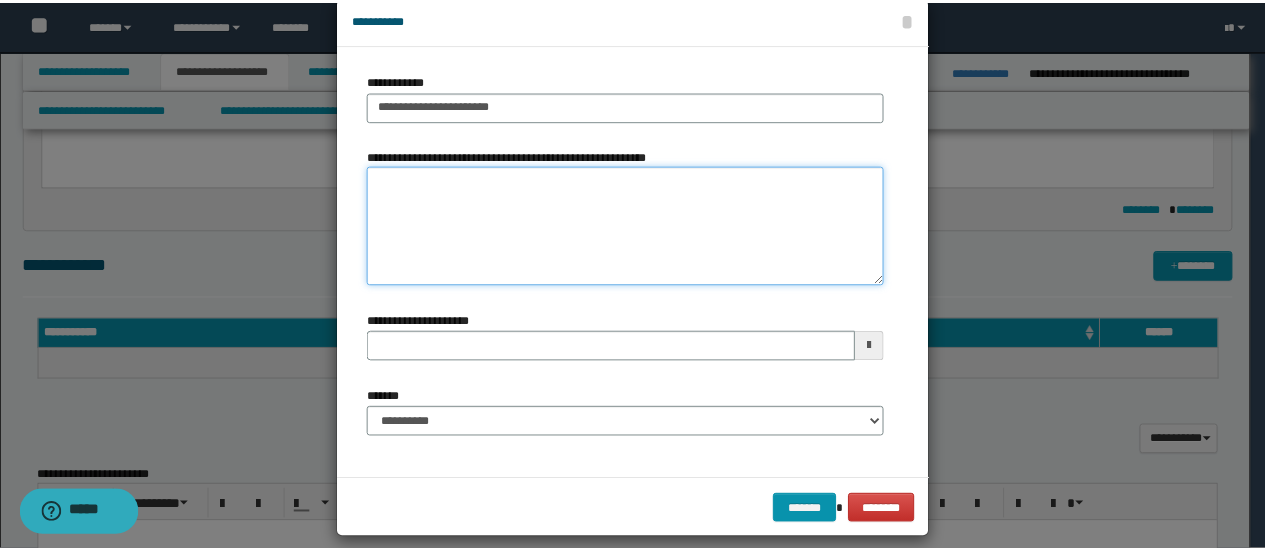 scroll, scrollTop: 52, scrollLeft: 0, axis: vertical 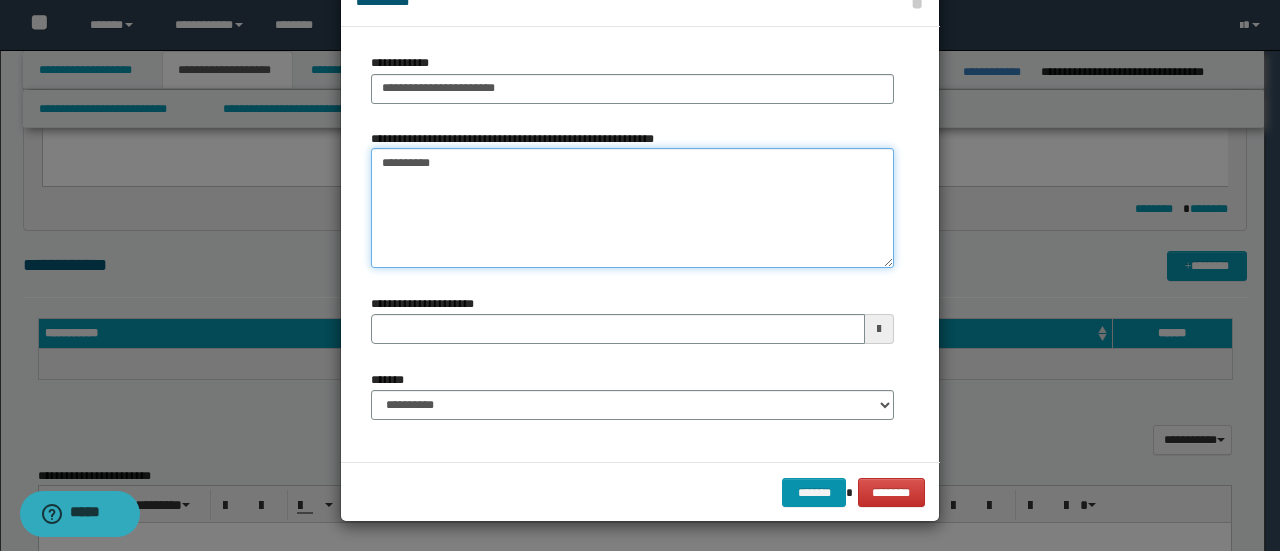 type on "*********" 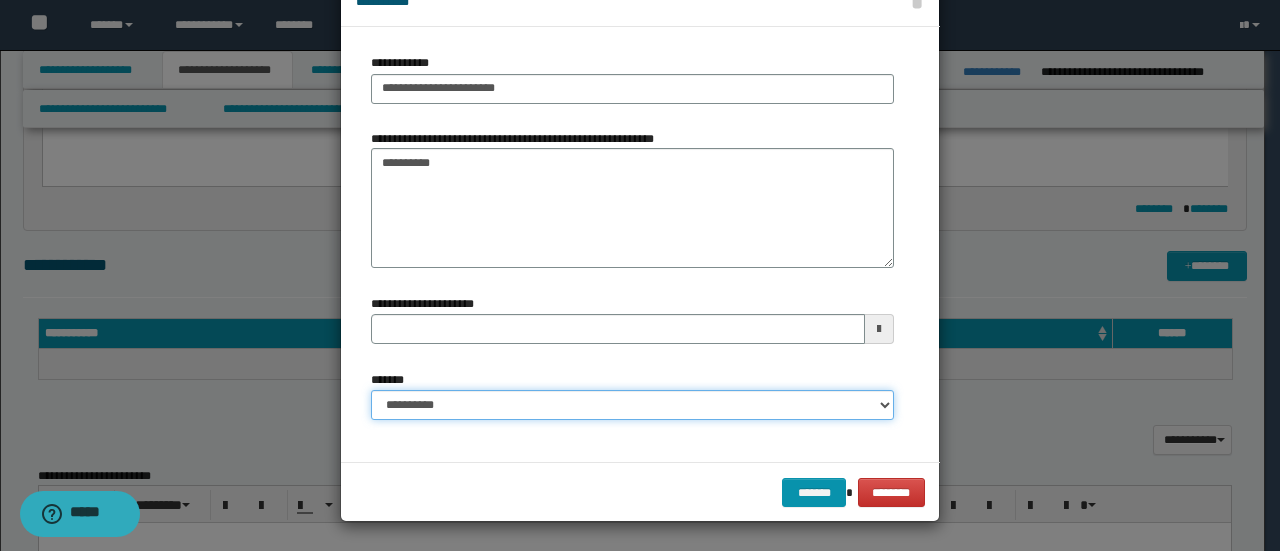 click on "**********" at bounding box center [632, 405] 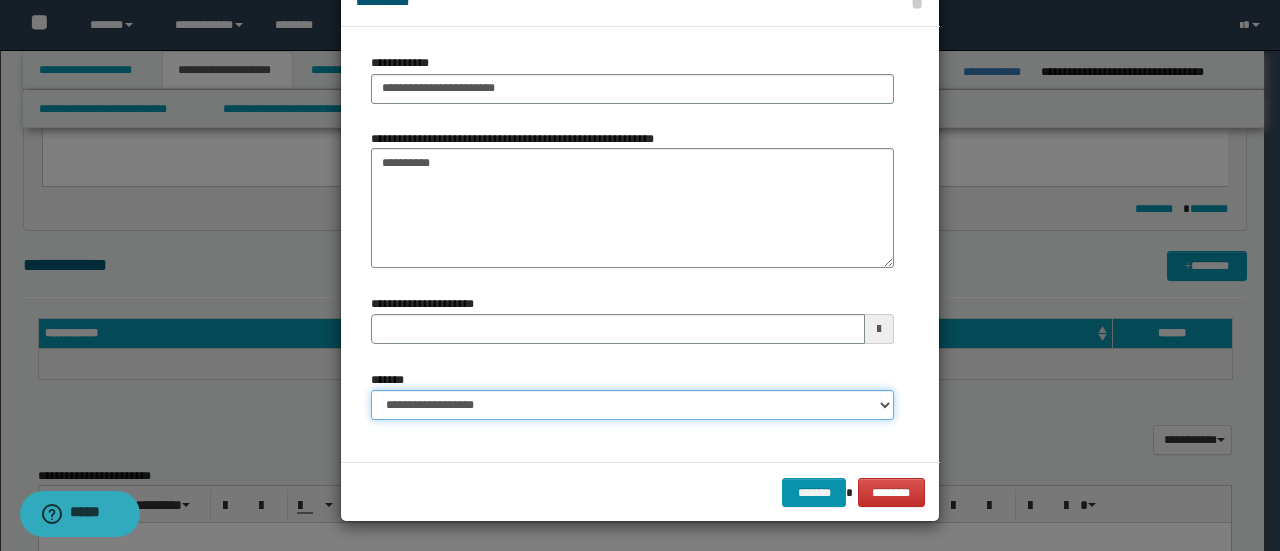 type 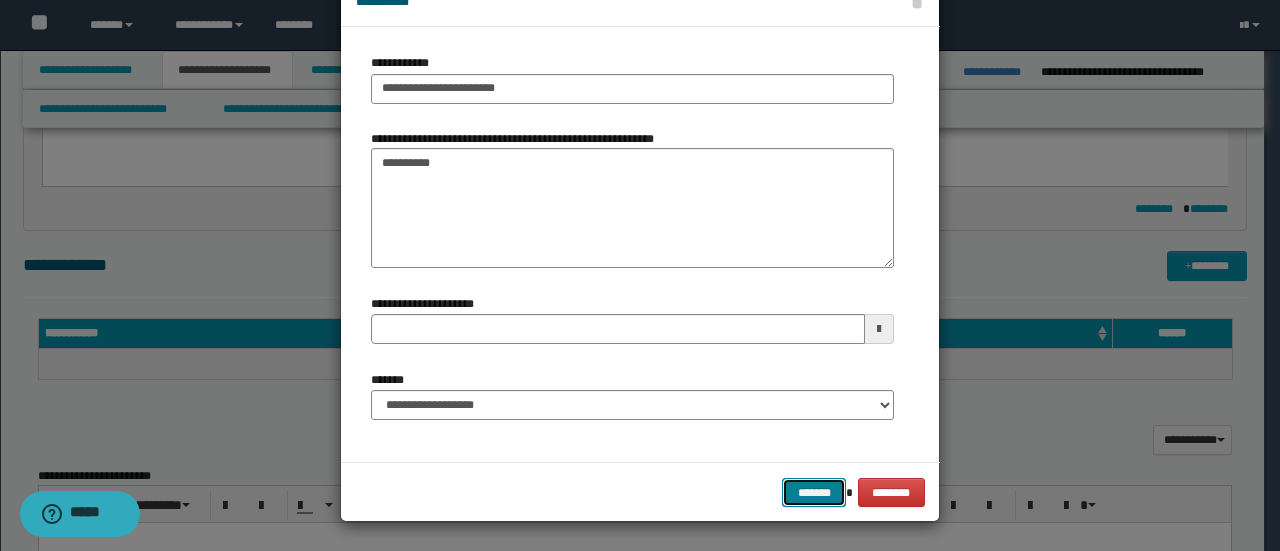 click on "*******" at bounding box center [814, 492] 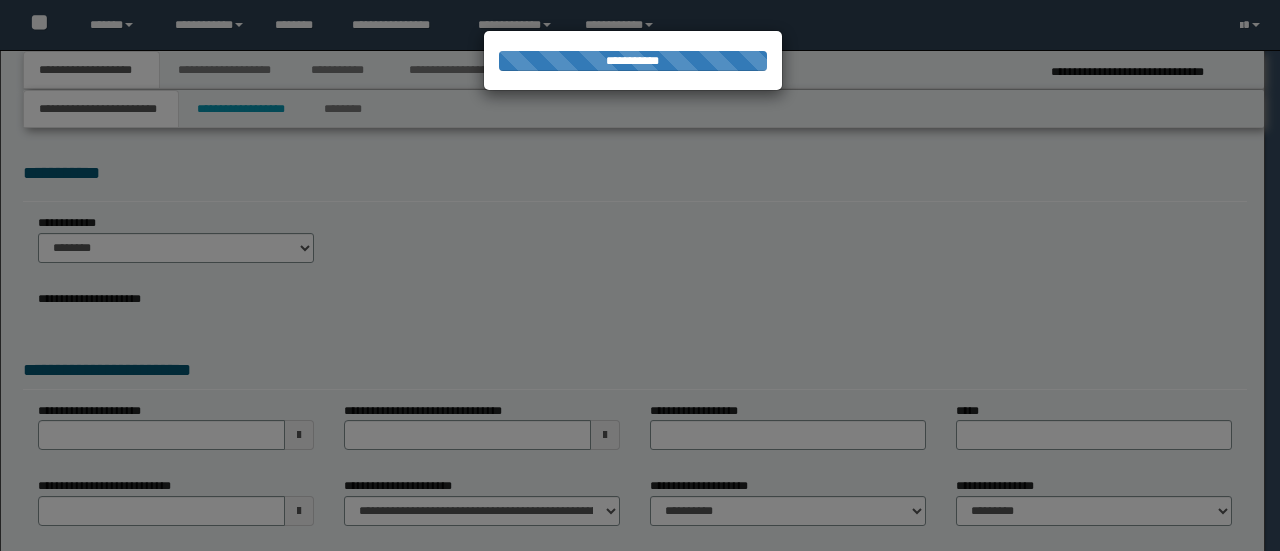 scroll, scrollTop: 0, scrollLeft: 0, axis: both 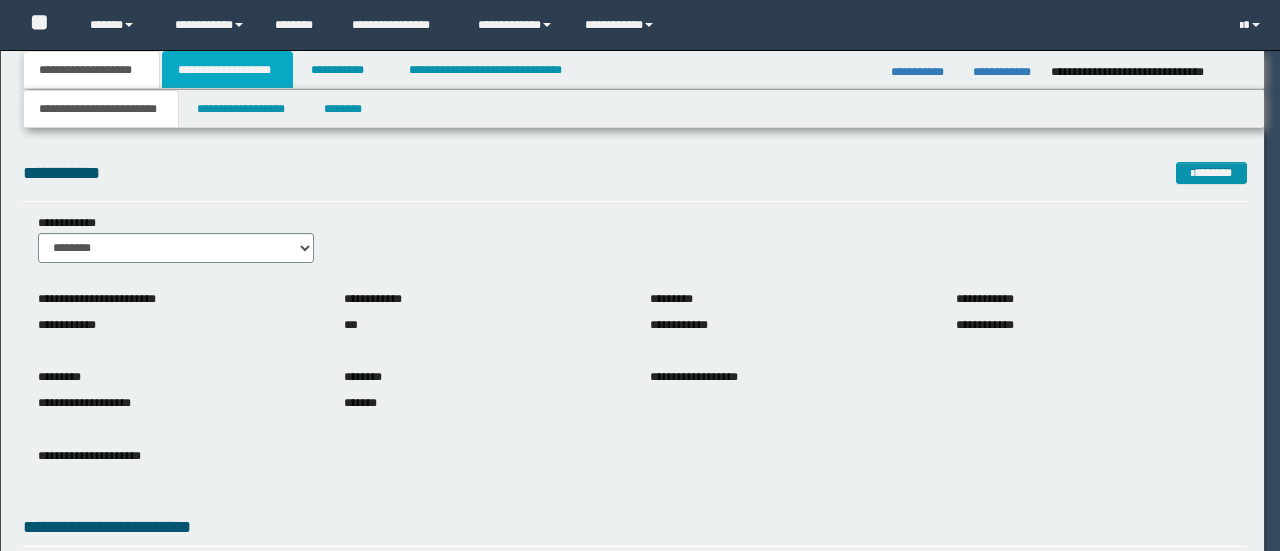 click on "**********" at bounding box center (227, 70) 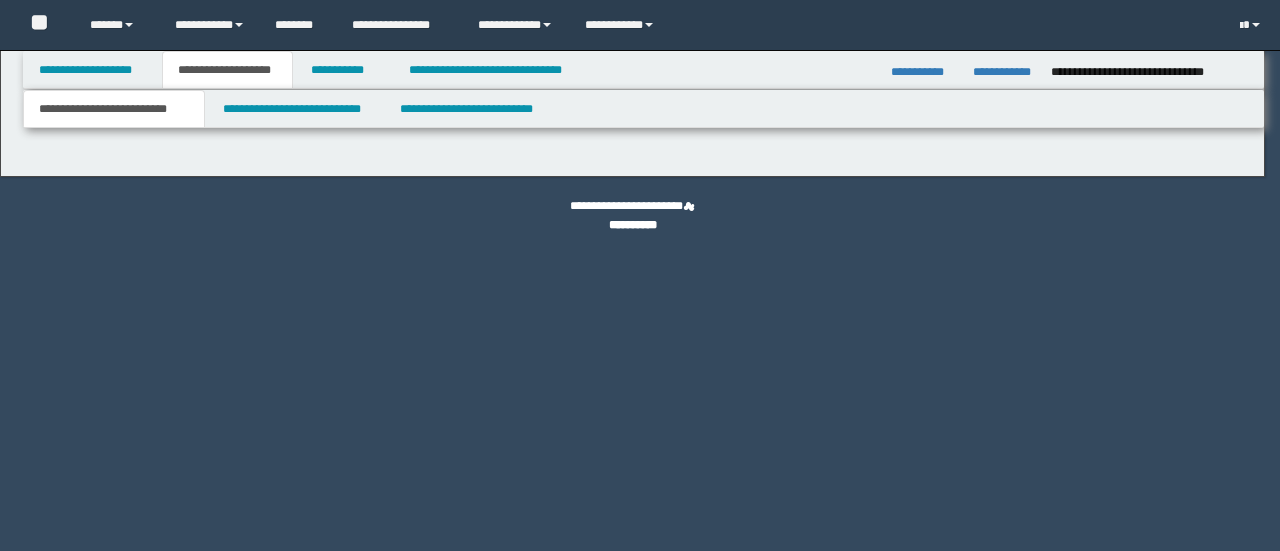 scroll, scrollTop: 0, scrollLeft: 0, axis: both 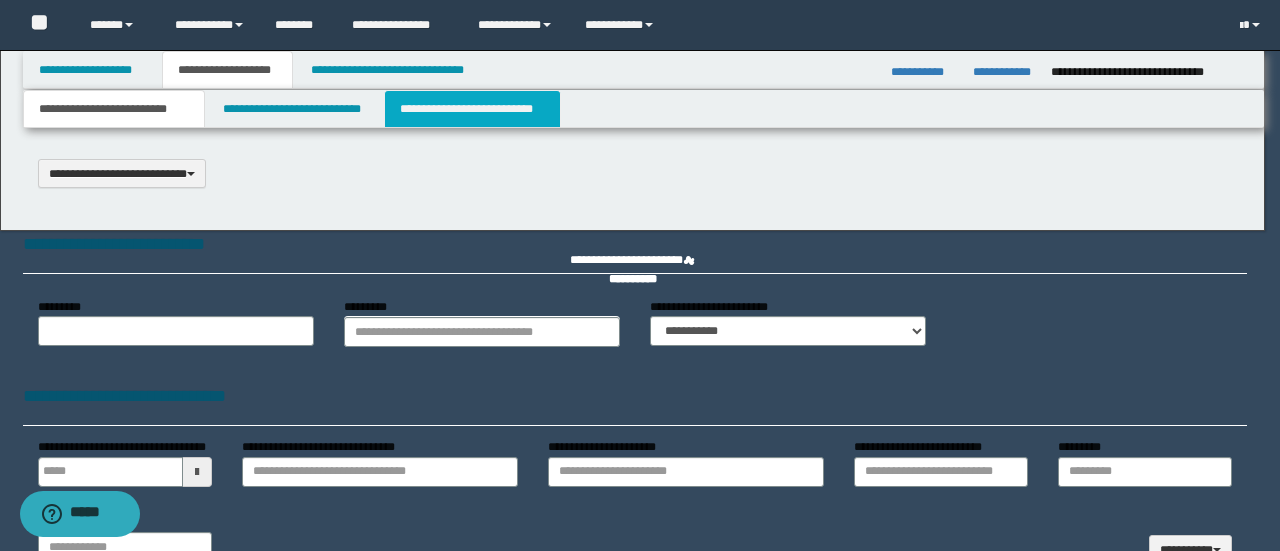 click on "**********" at bounding box center (472, 109) 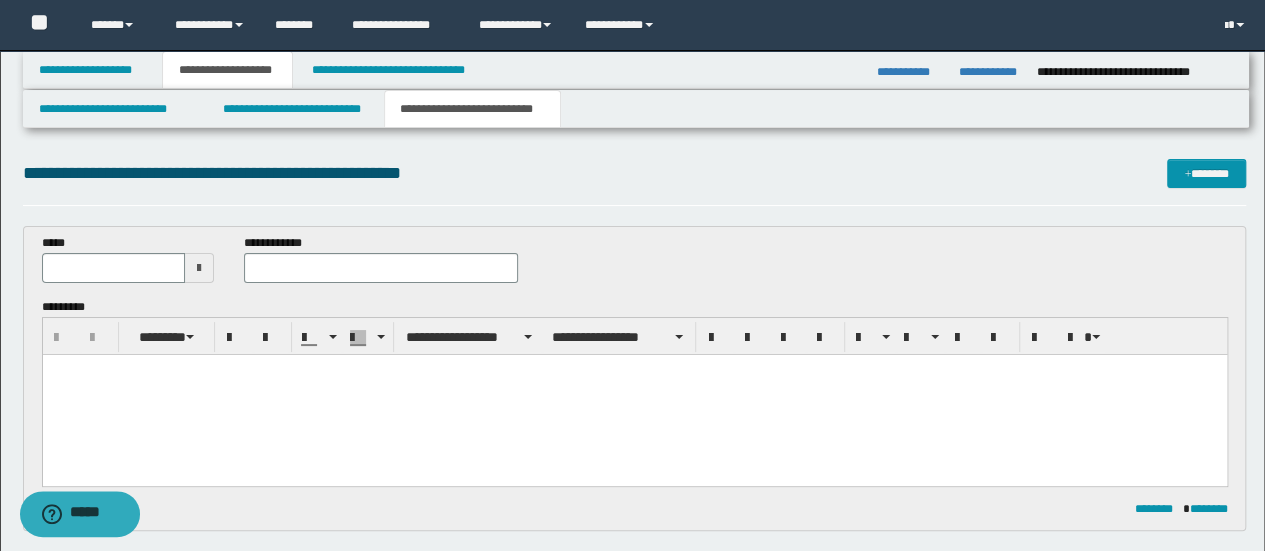 scroll, scrollTop: 300, scrollLeft: 0, axis: vertical 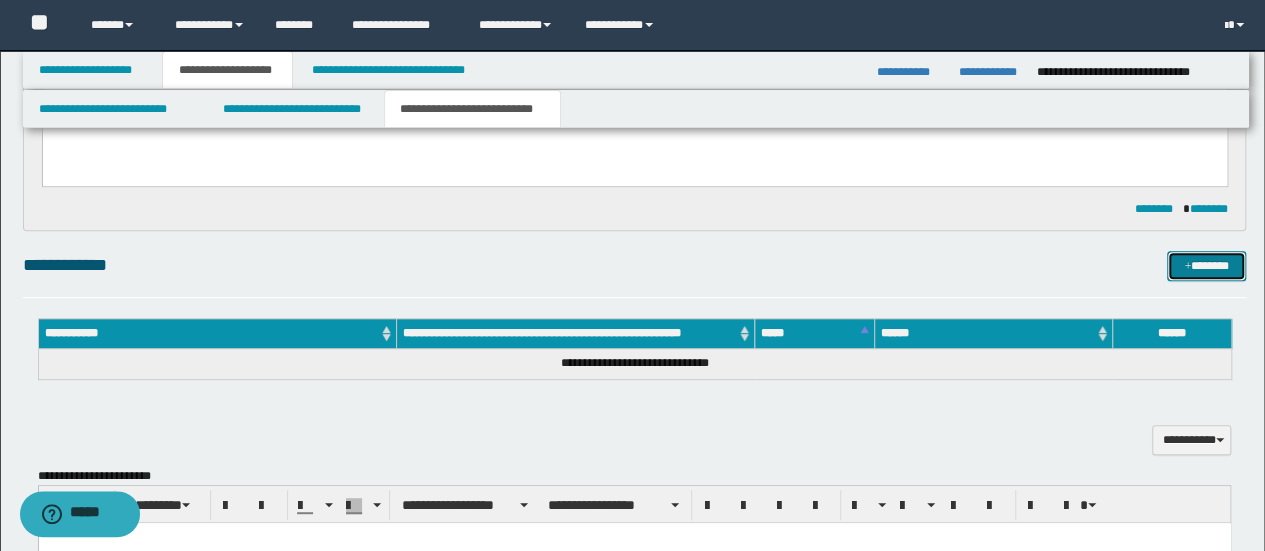 click on "*******" at bounding box center [1206, 265] 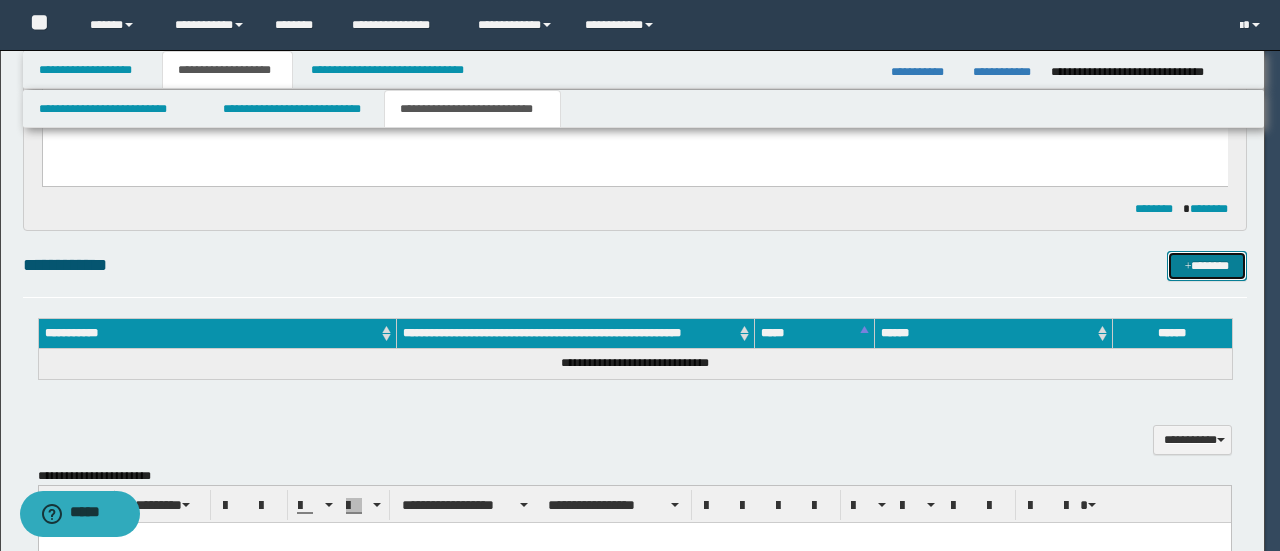 type 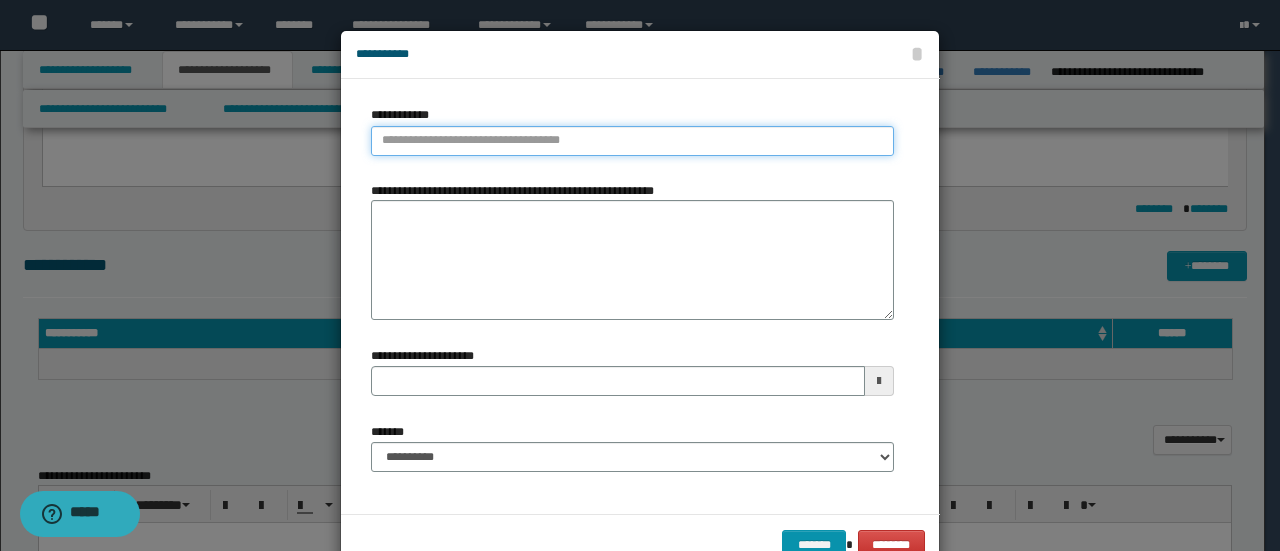 click on "**********" at bounding box center (632, 141) 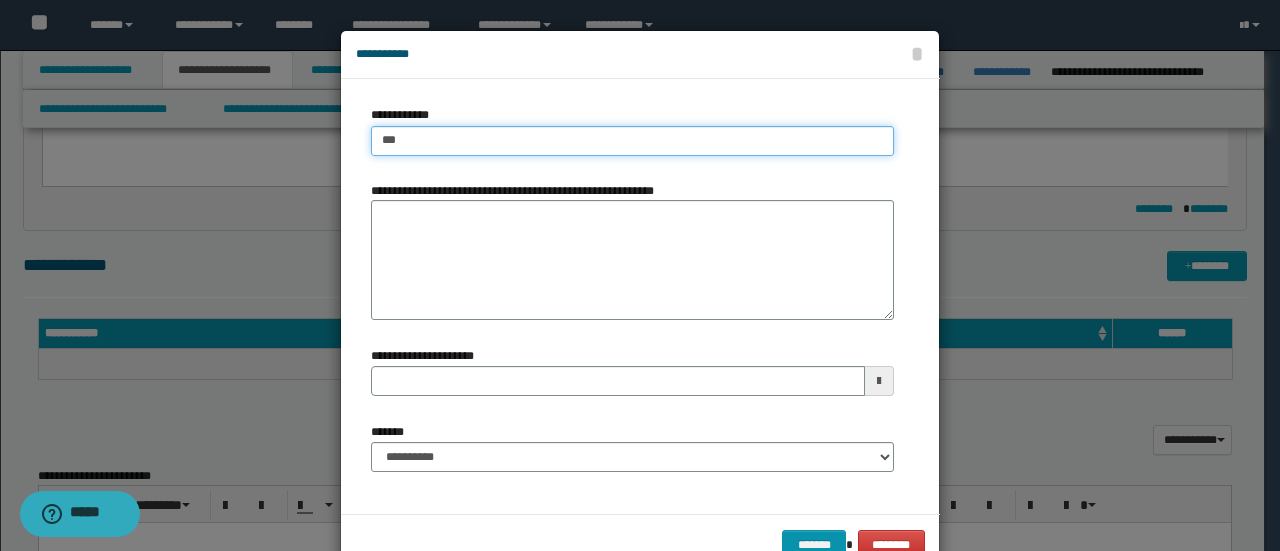 type on "****" 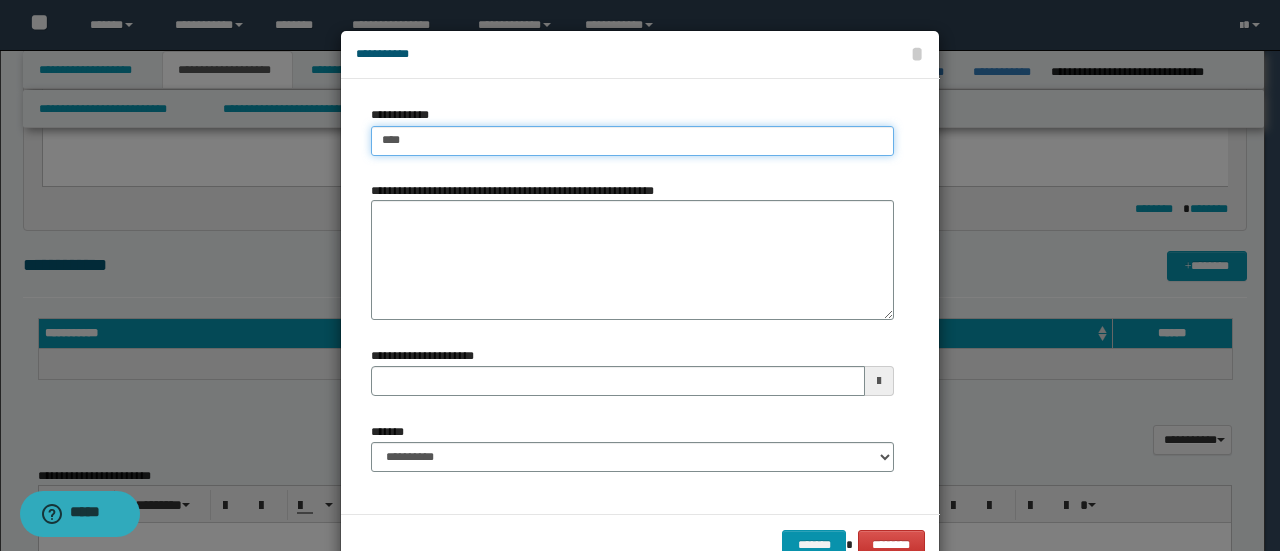 type on "****" 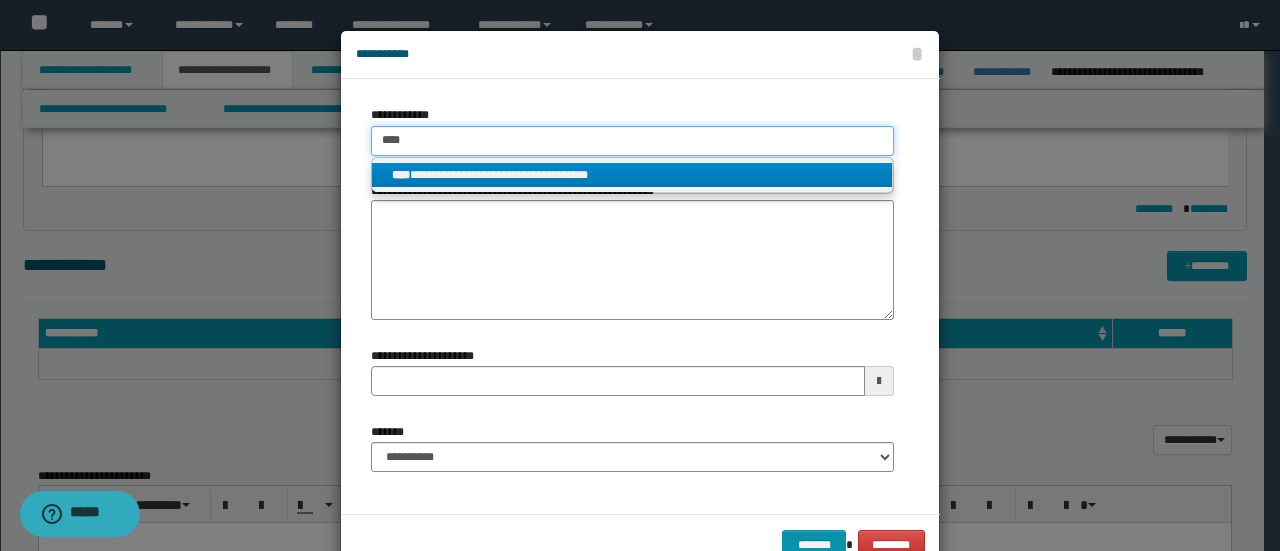 type on "****" 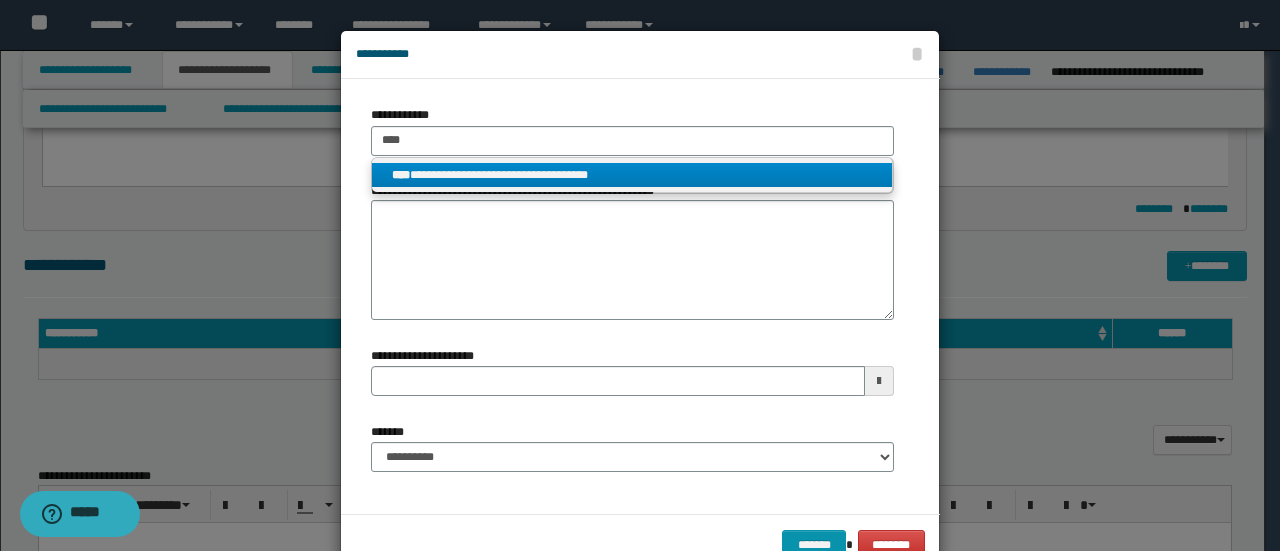click on "**********" at bounding box center [632, 175] 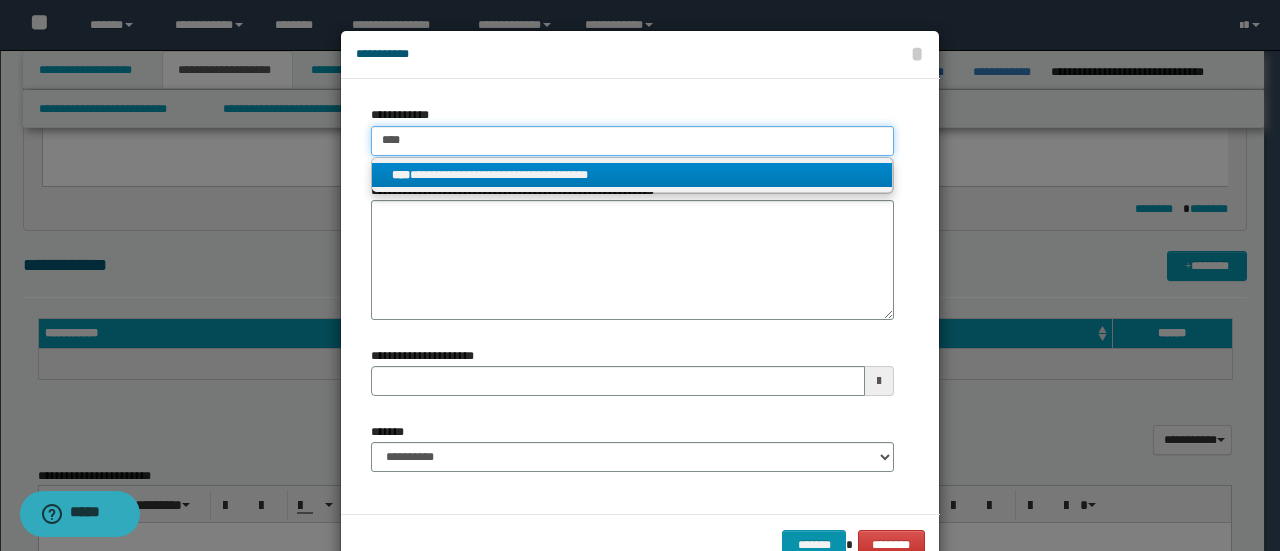 type 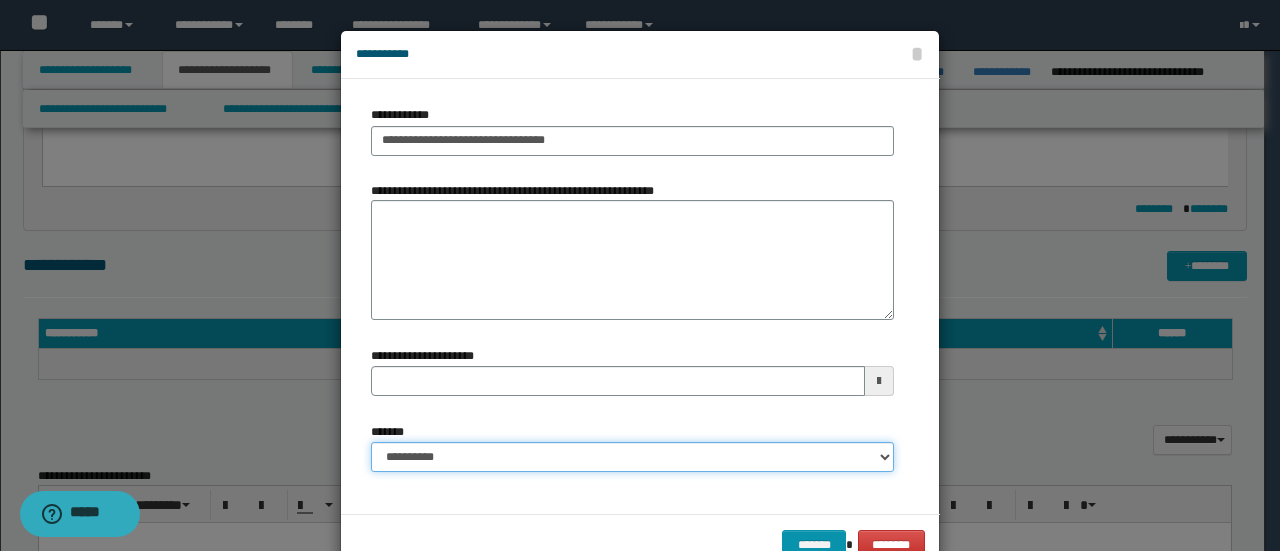 click on "**********" at bounding box center (632, 457) 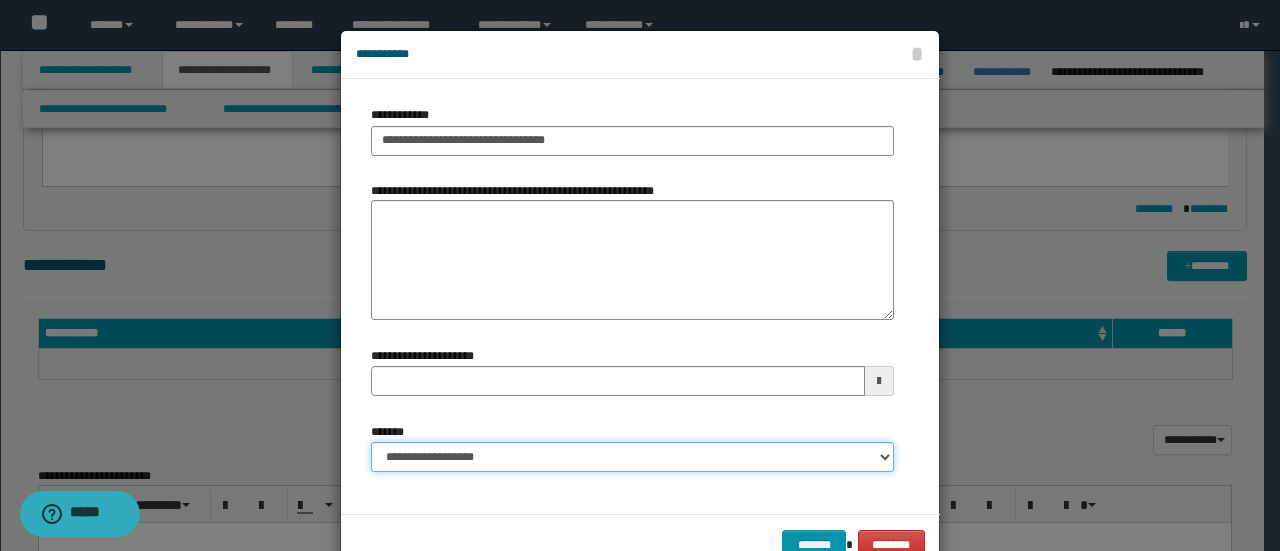 type 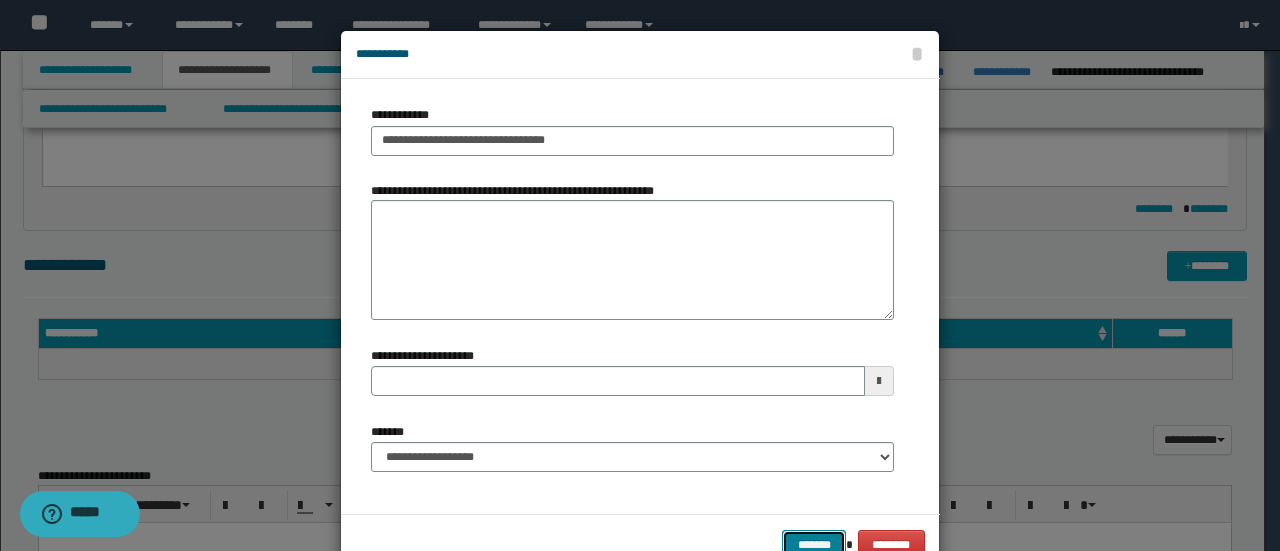 click on "*******" at bounding box center (814, 544) 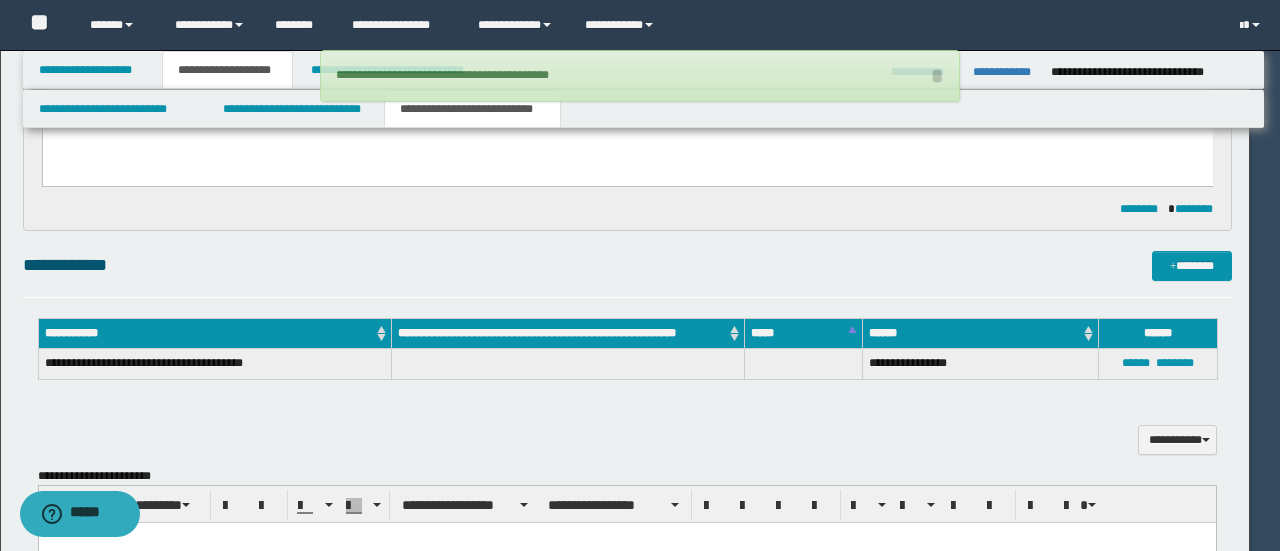 type 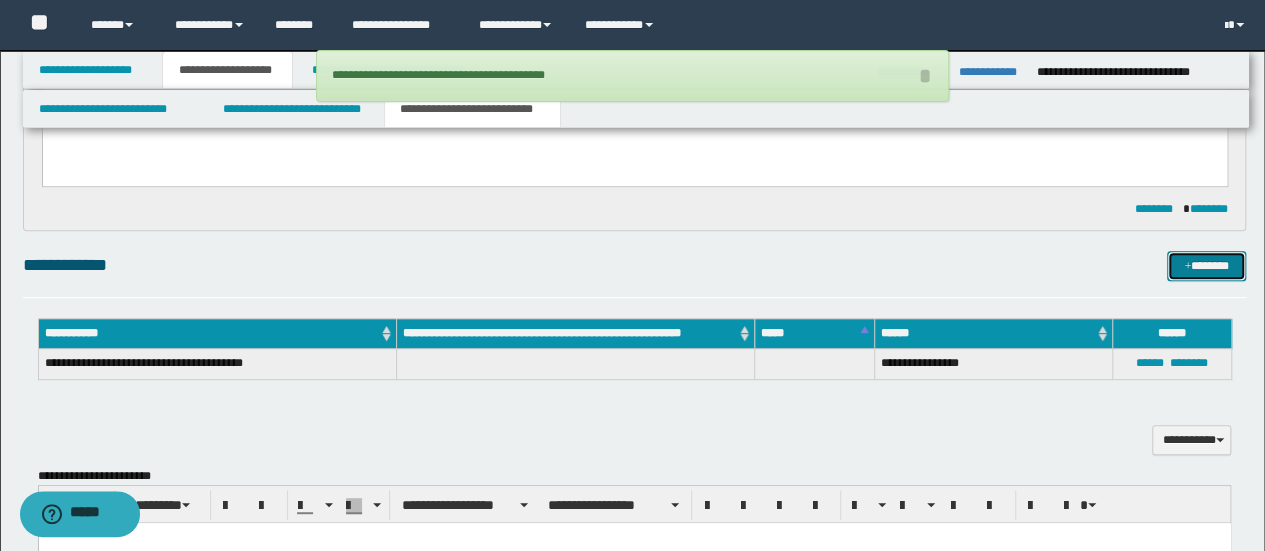 click at bounding box center (1187, 267) 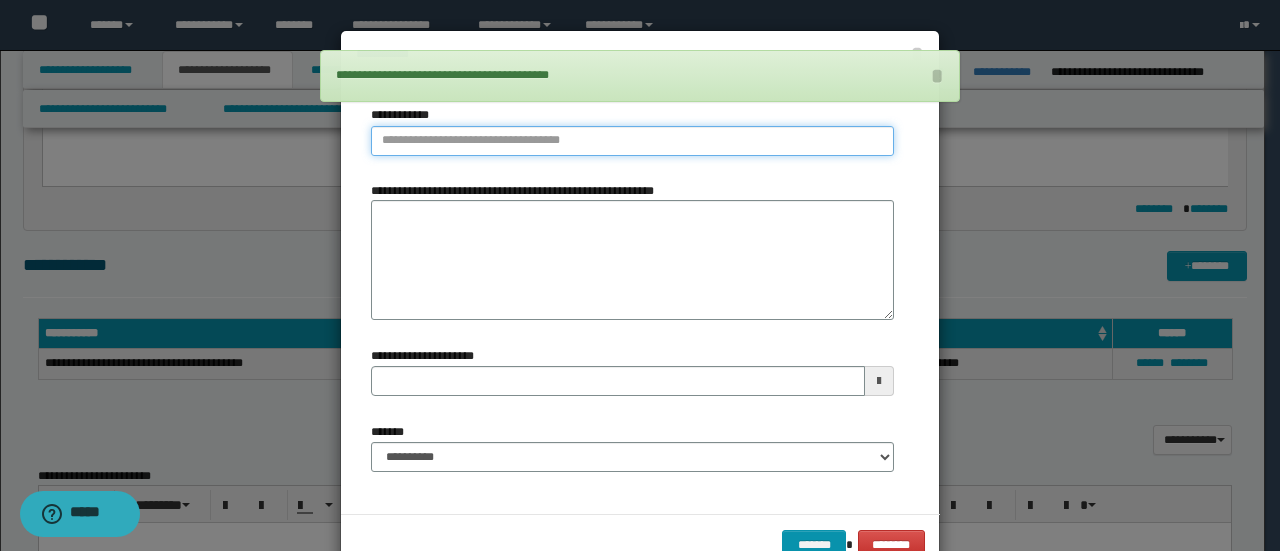 type on "**********" 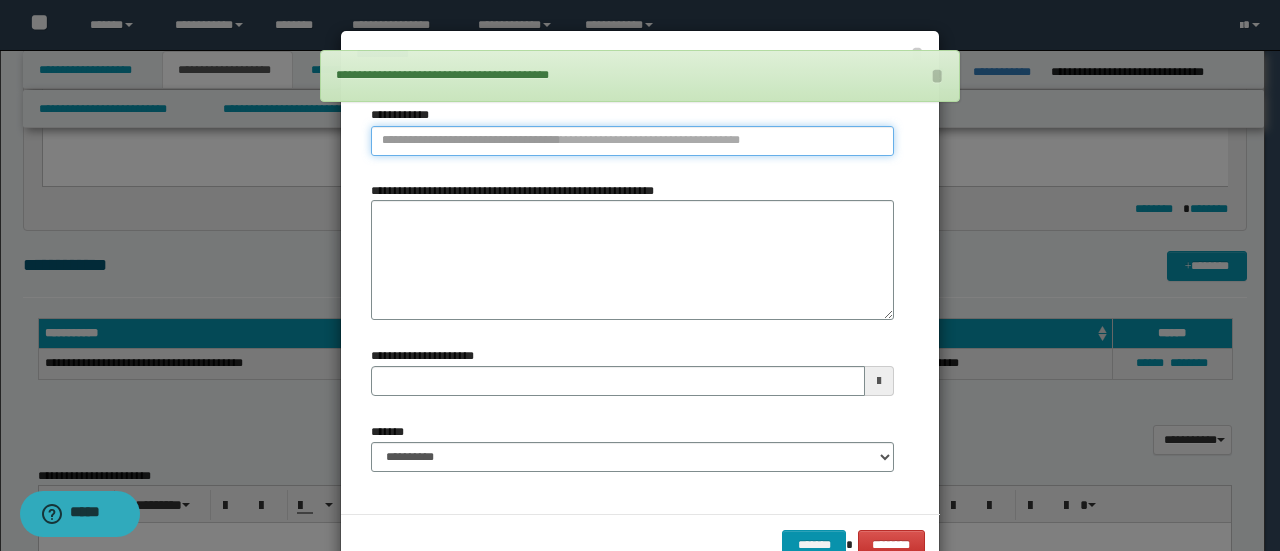 click on "**********" at bounding box center [632, 141] 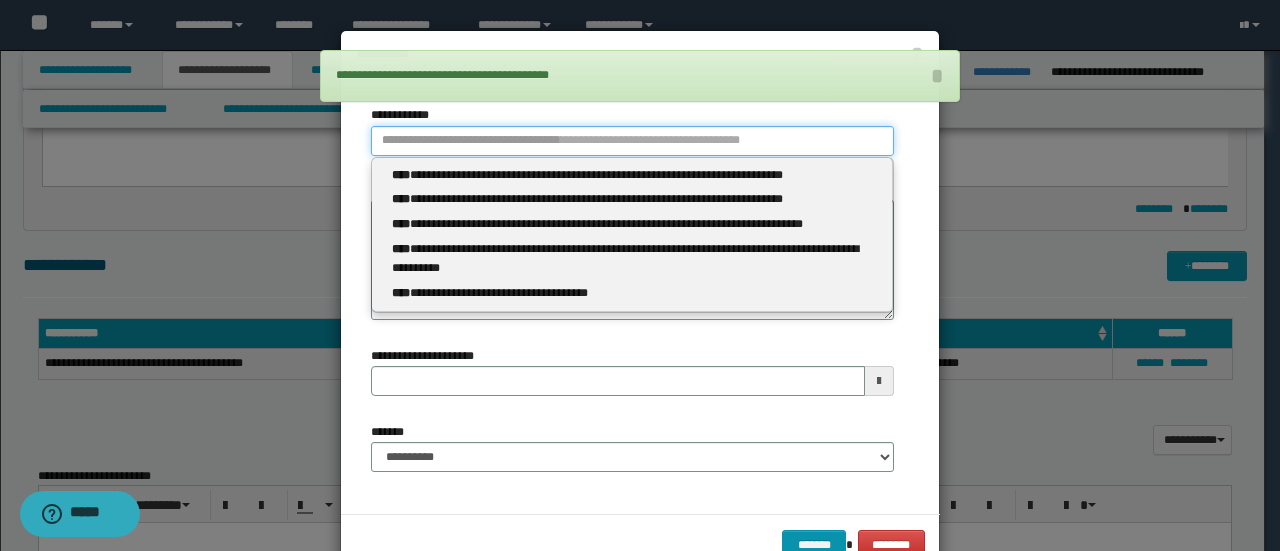 type 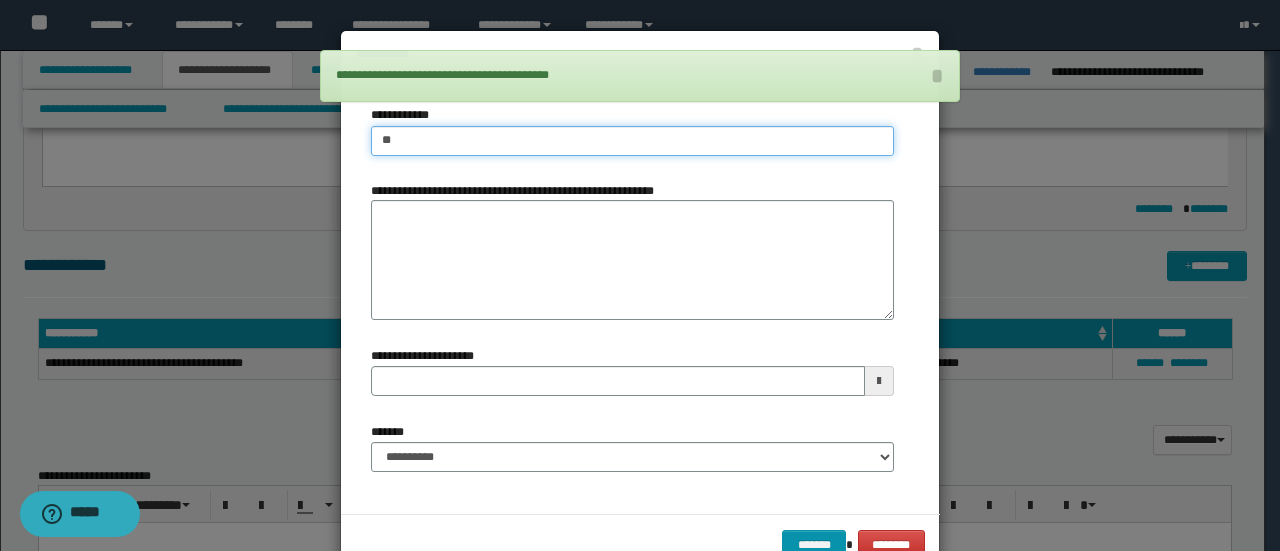 type on "***" 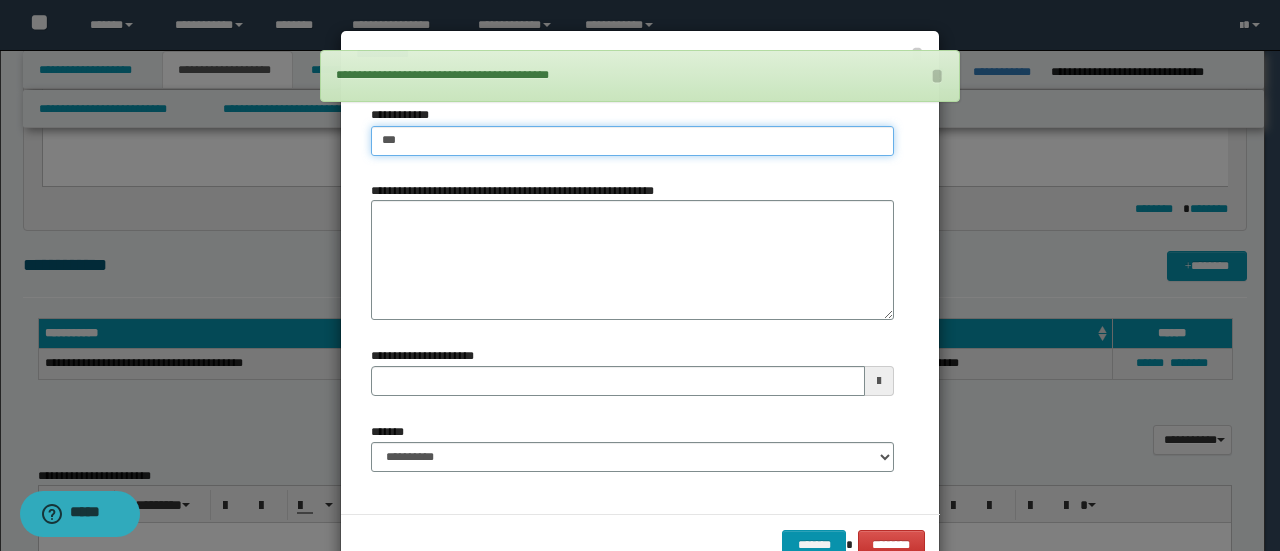 type on "***" 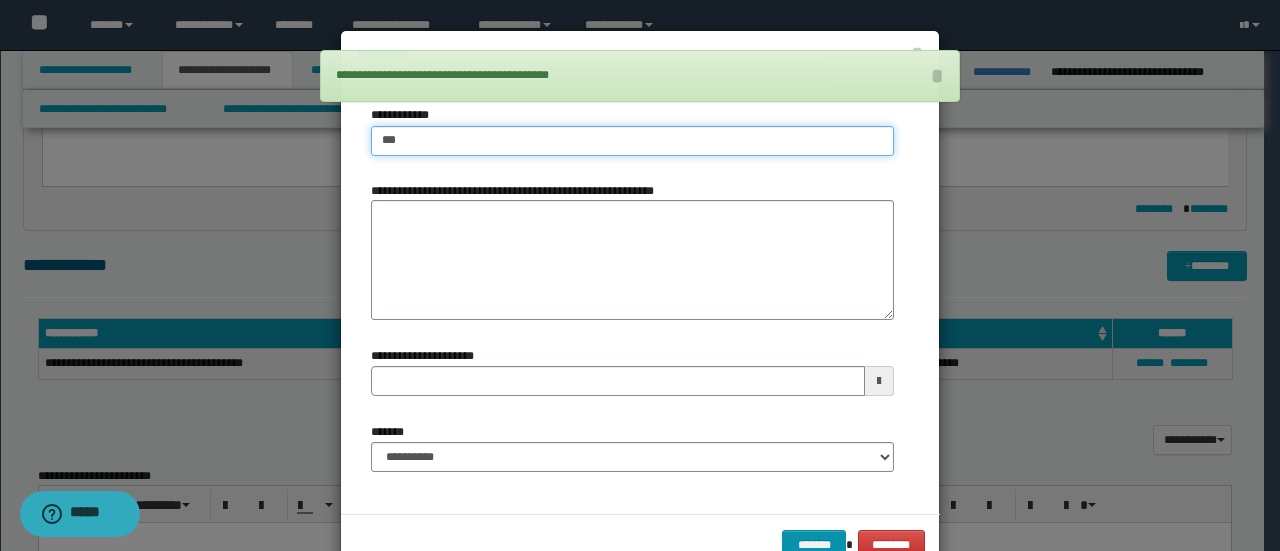 type 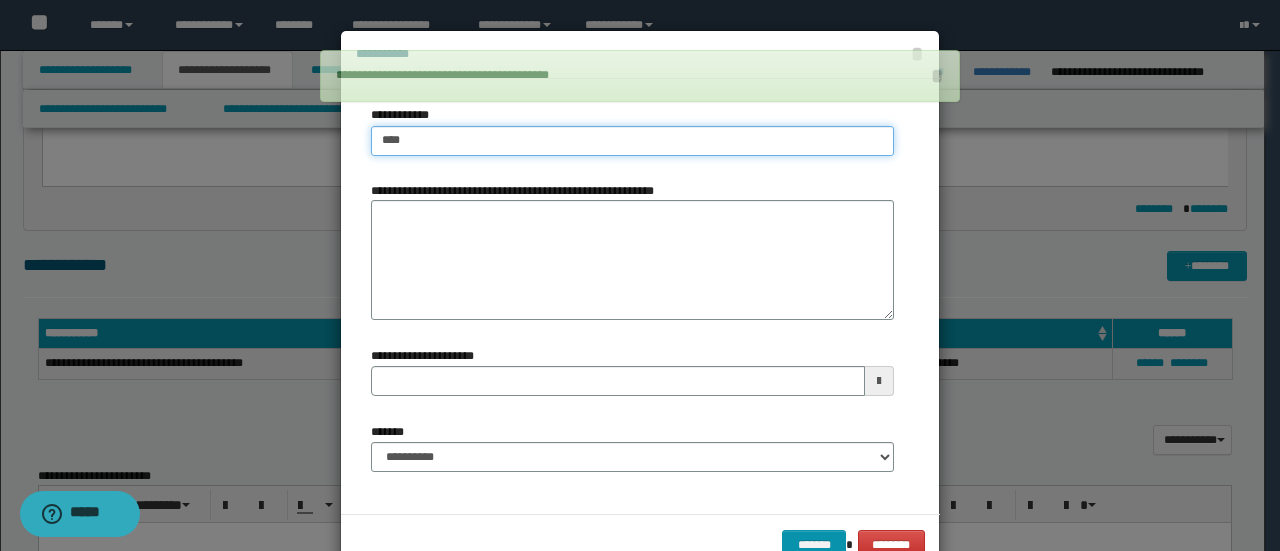 type on "****" 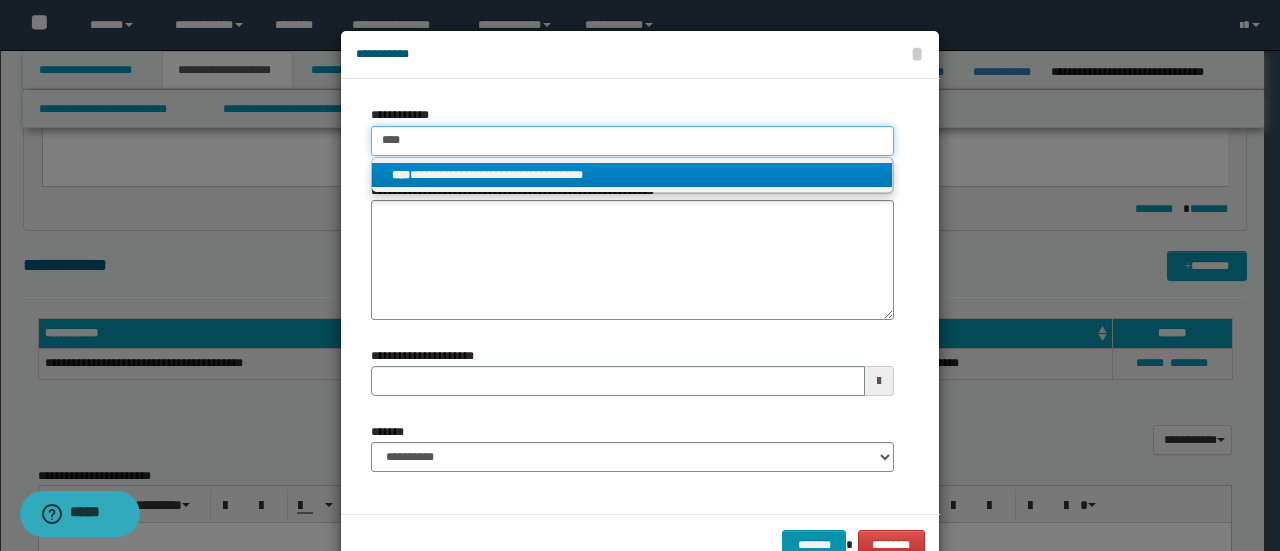 type on "****" 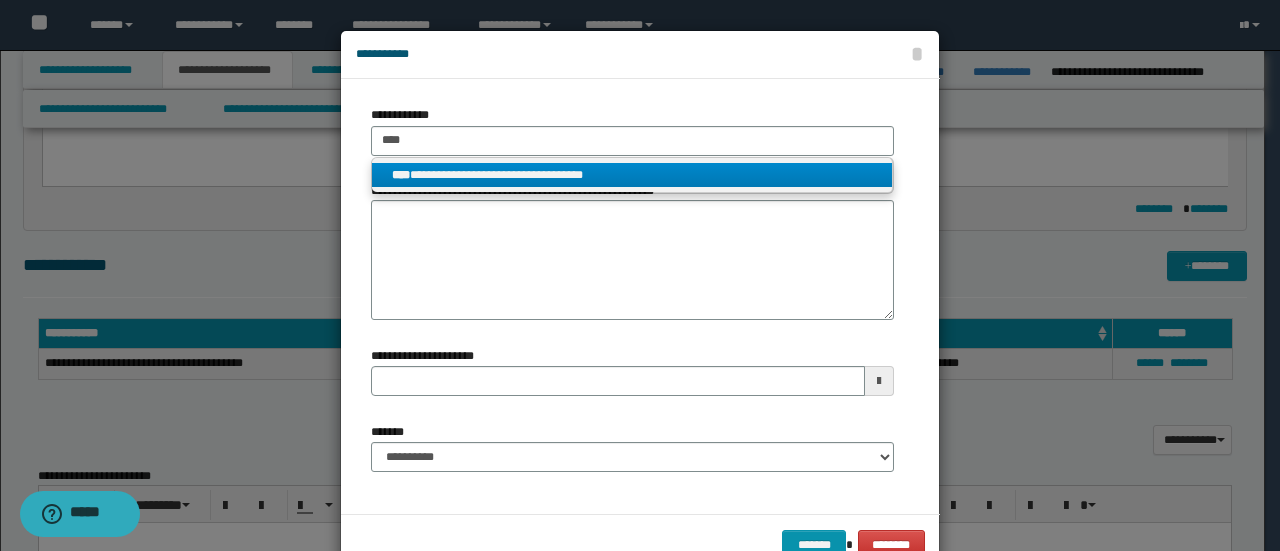 click on "**********" at bounding box center (632, 175) 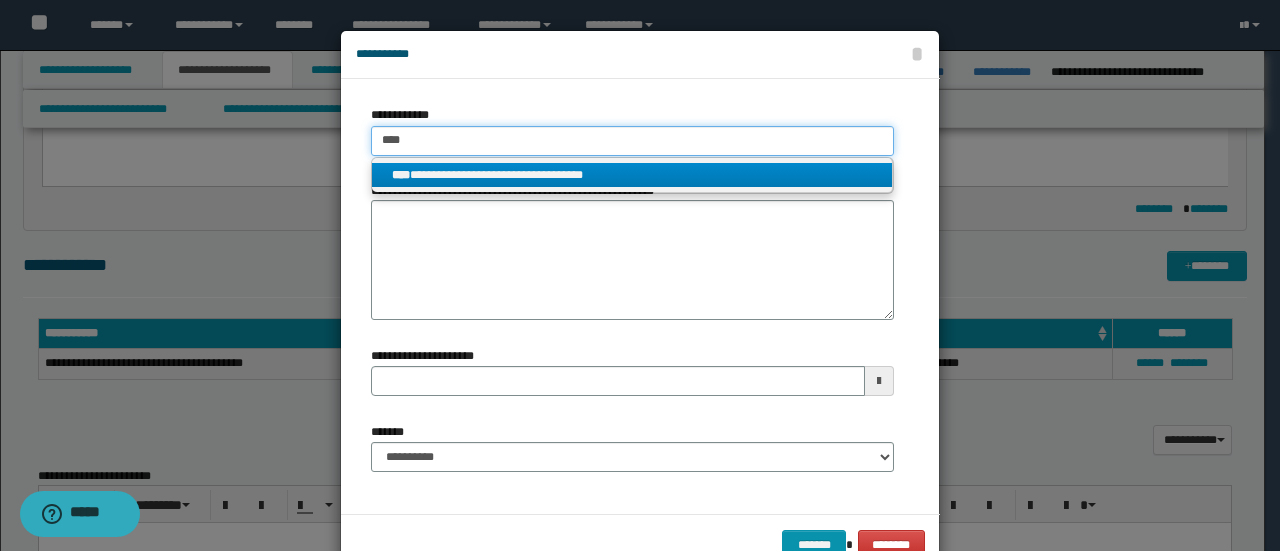 type 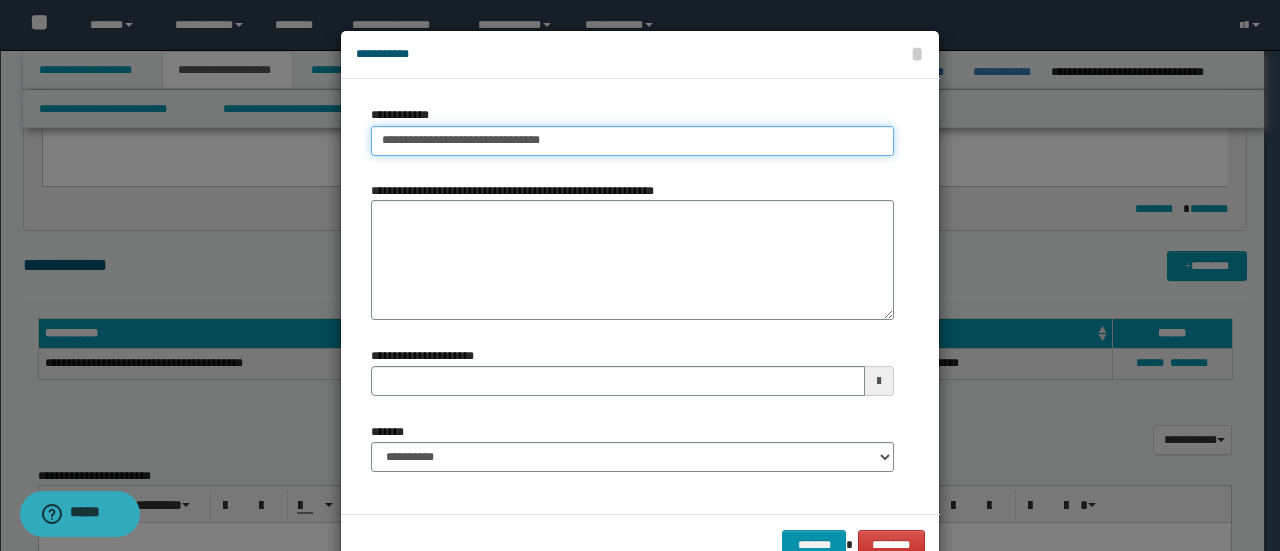 type 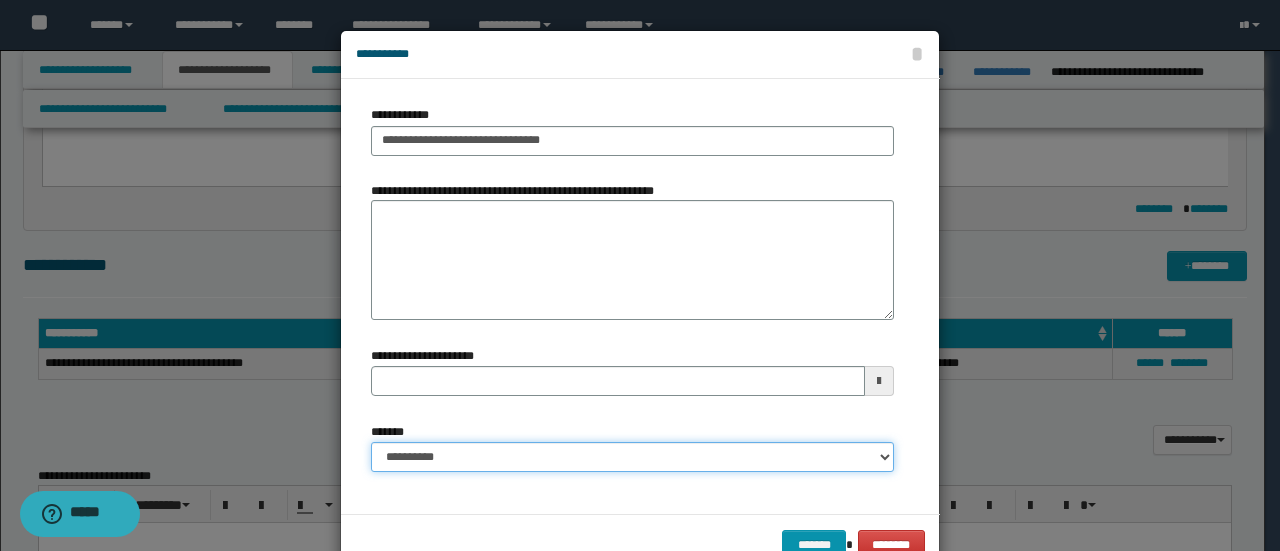 click on "**********" at bounding box center [632, 457] 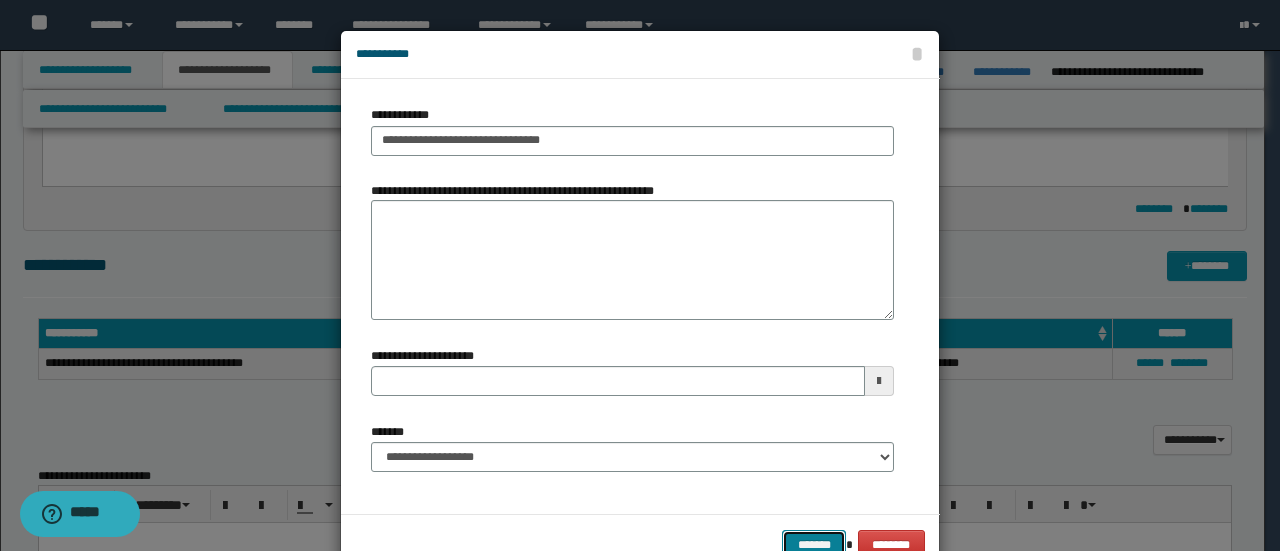 click on "*******" at bounding box center (814, 544) 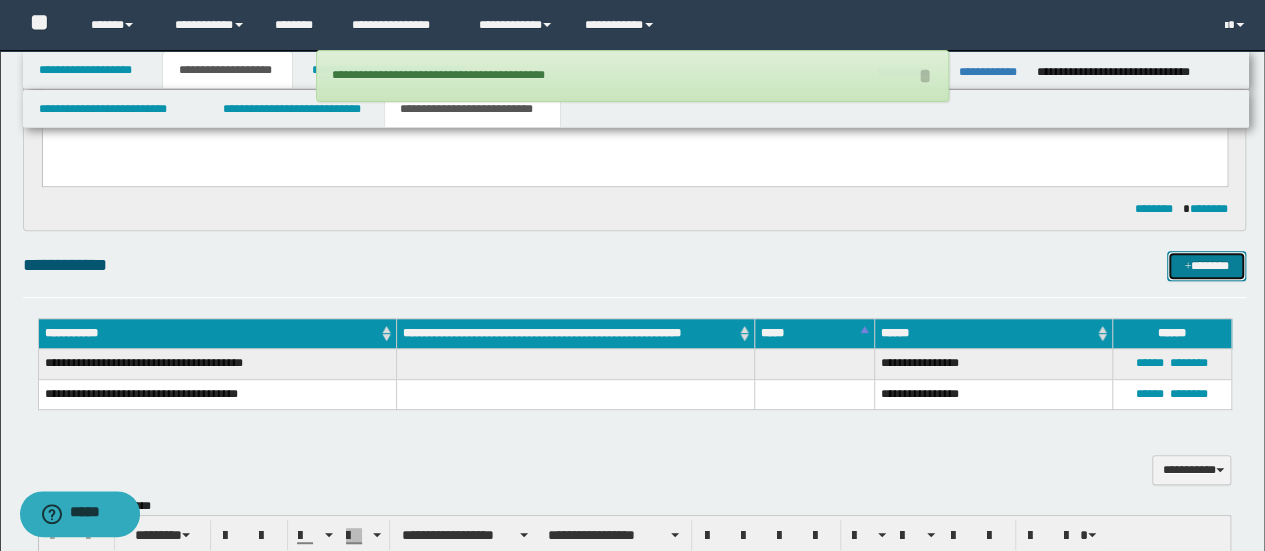click on "*******" at bounding box center [1206, 265] 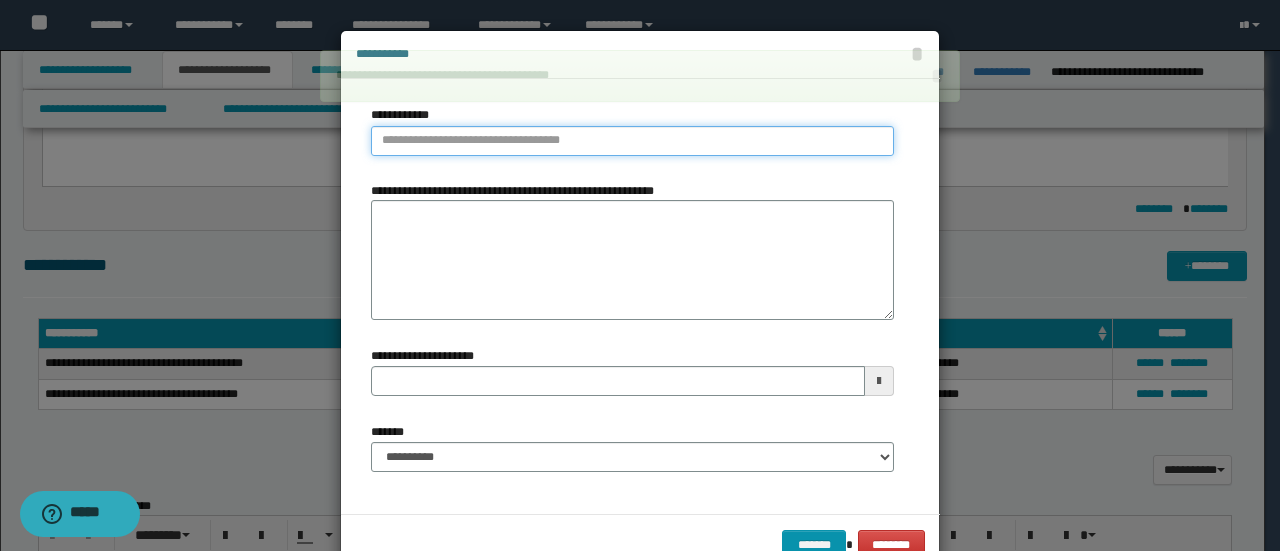 type on "**********" 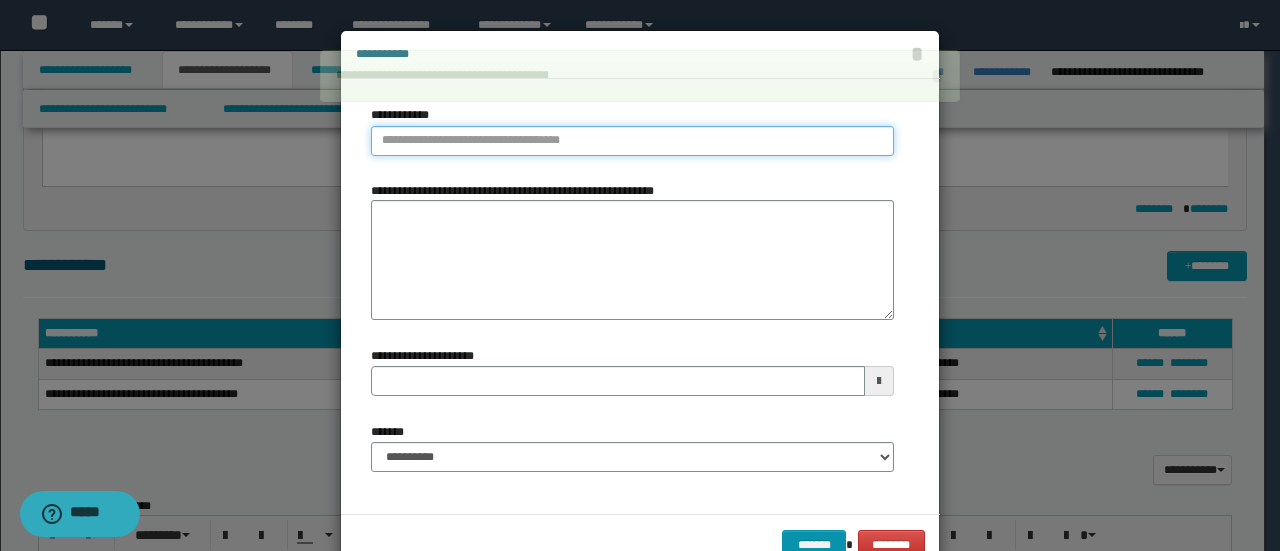 click on "**********" at bounding box center [632, 141] 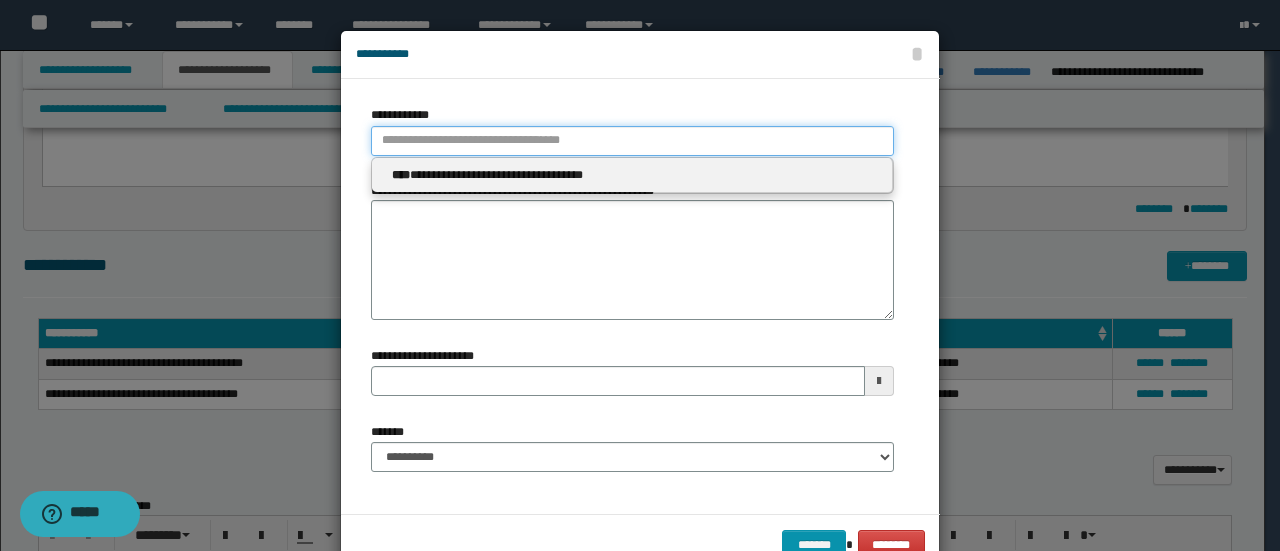 type 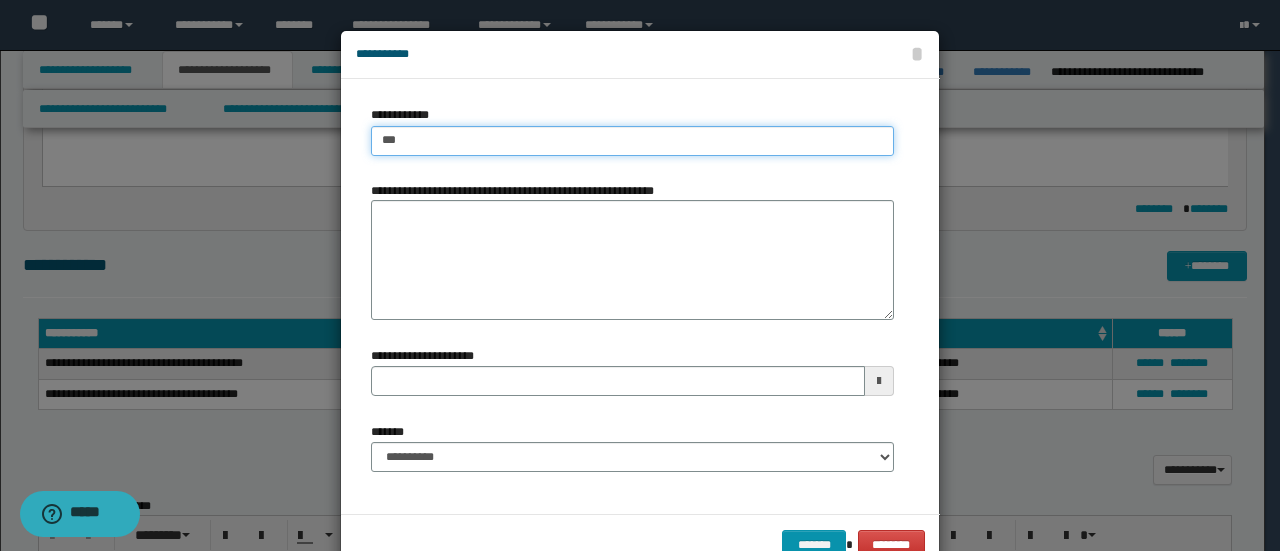 type on "****" 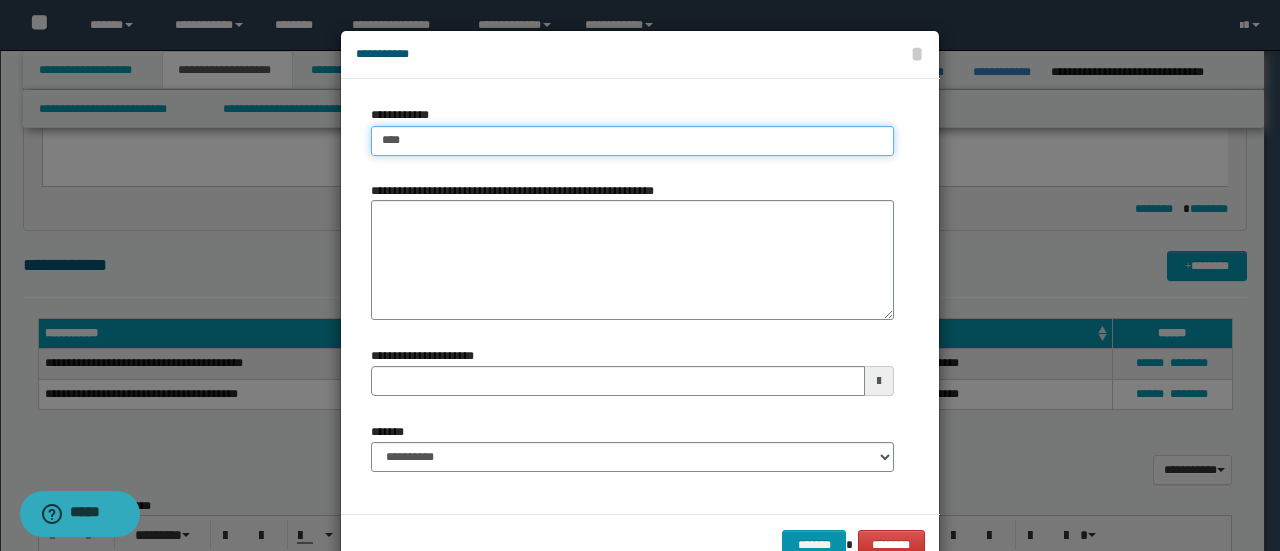 type on "****" 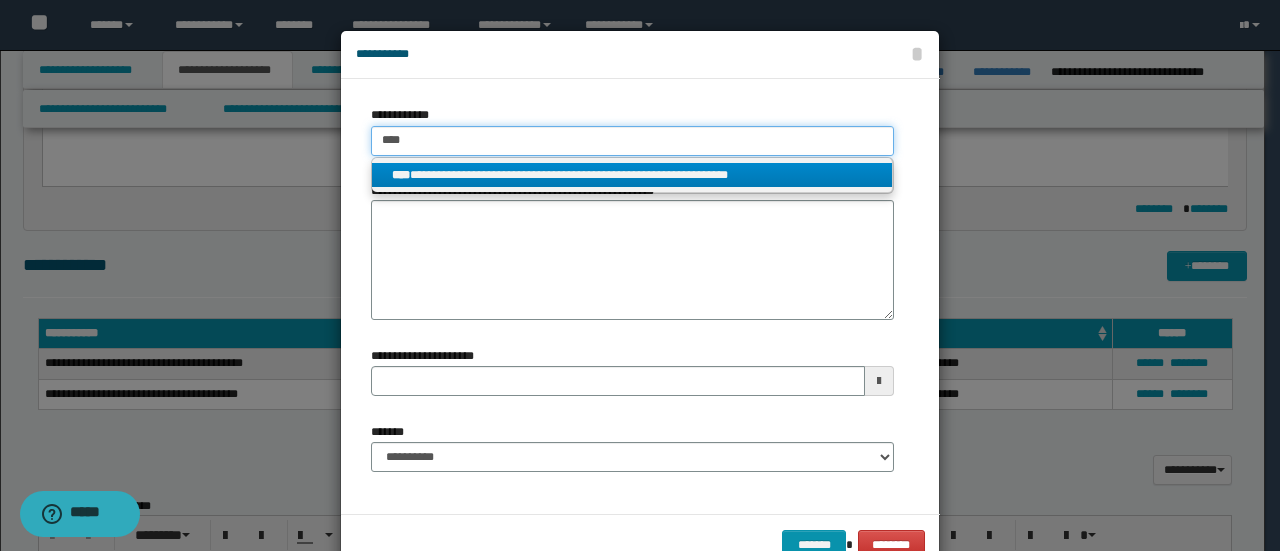 type on "****" 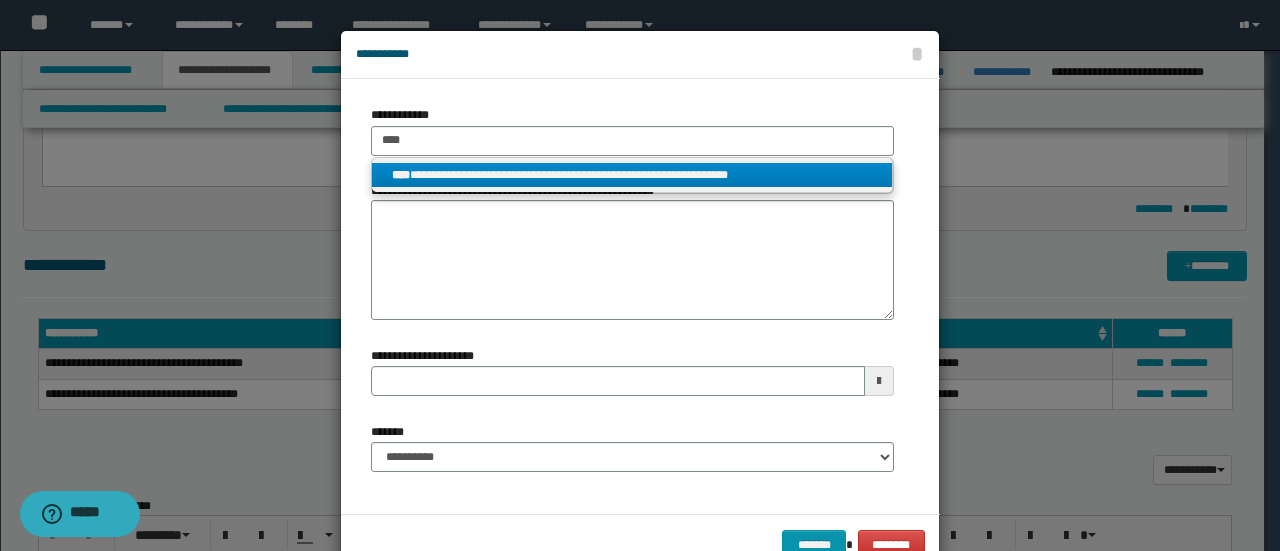 click on "**********" at bounding box center [632, 175] 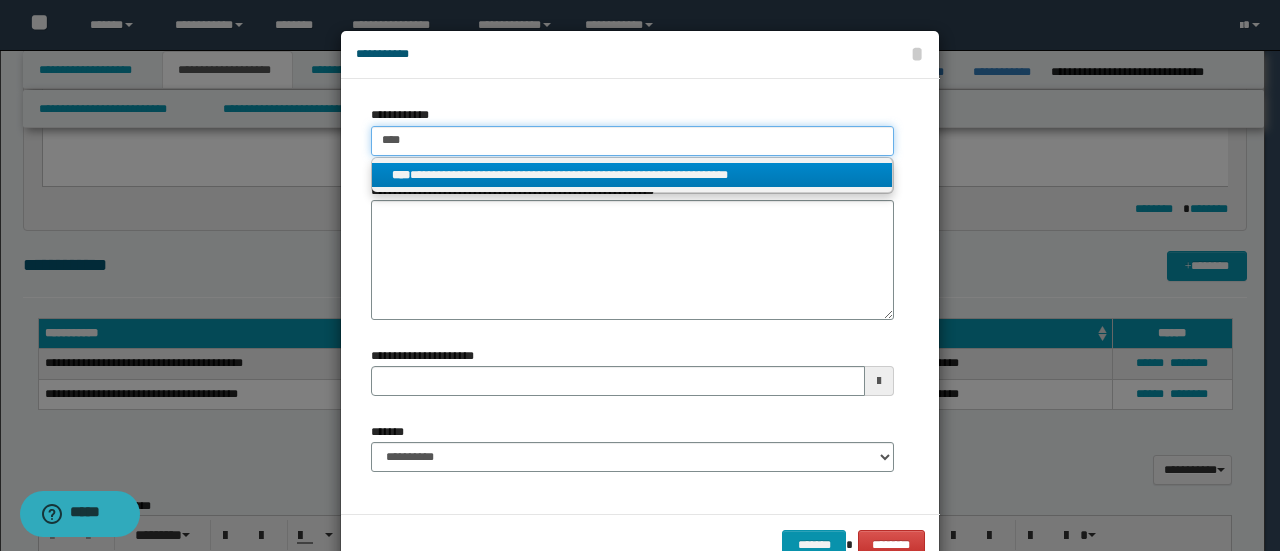 type 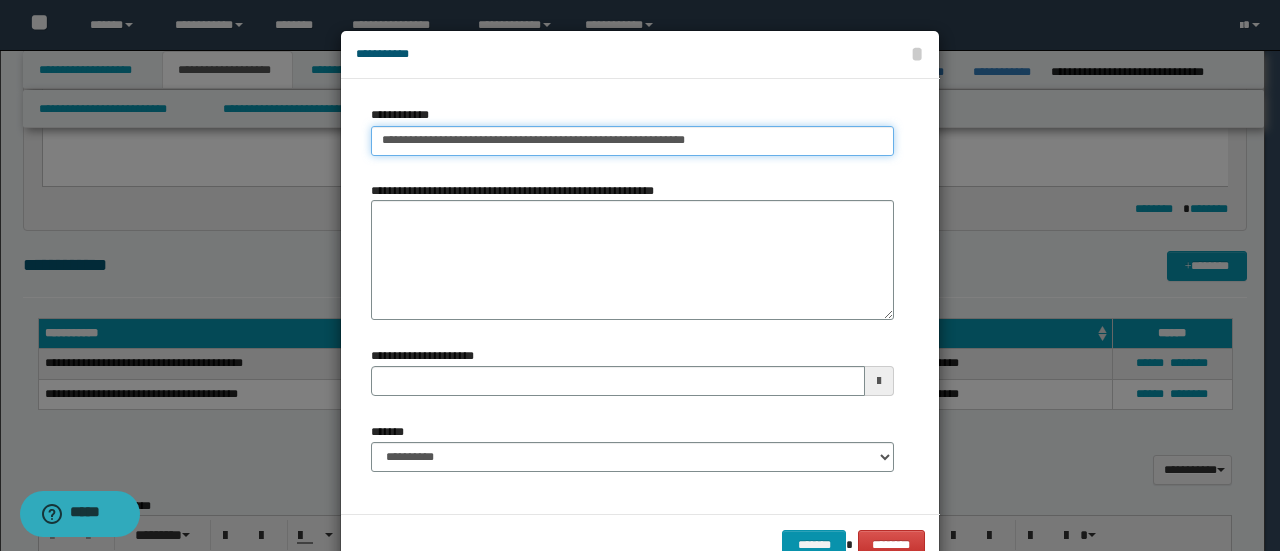 type on "**********" 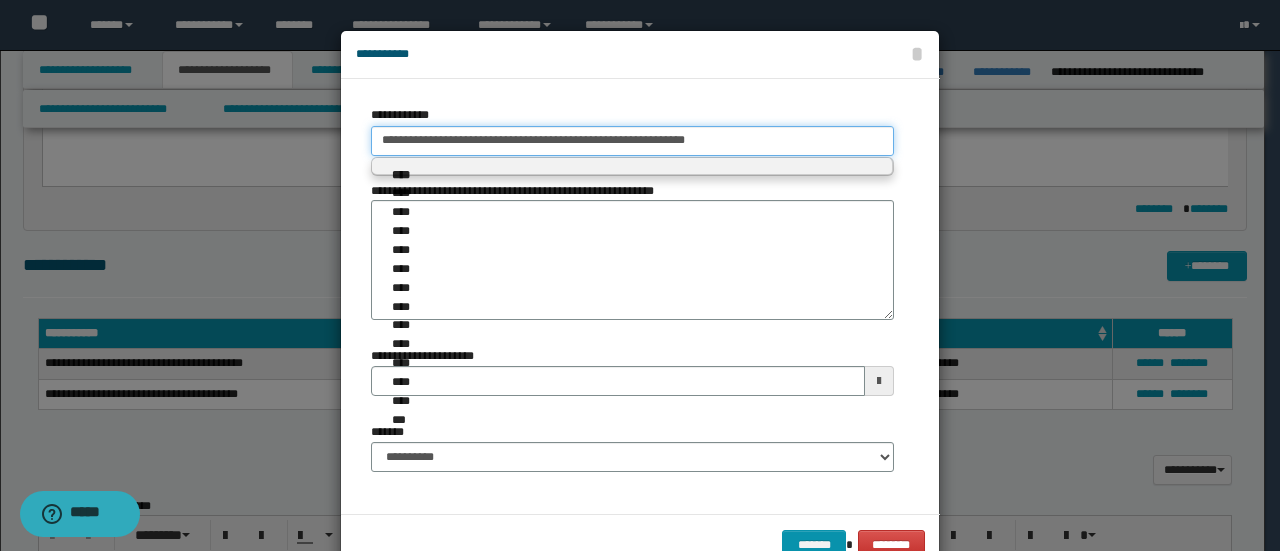 type on "**********" 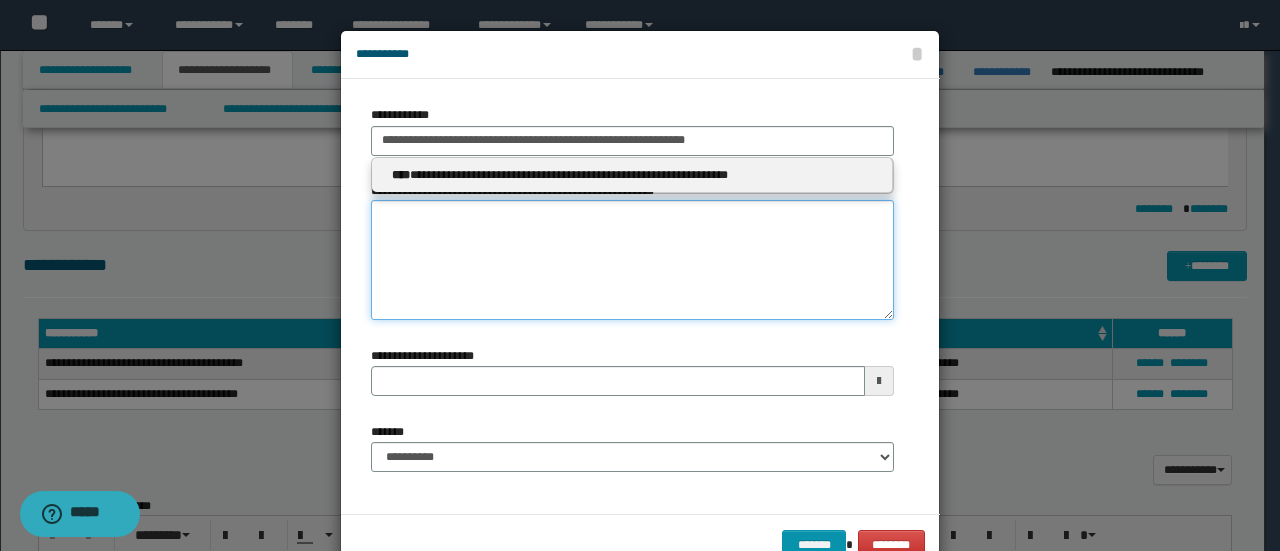 type 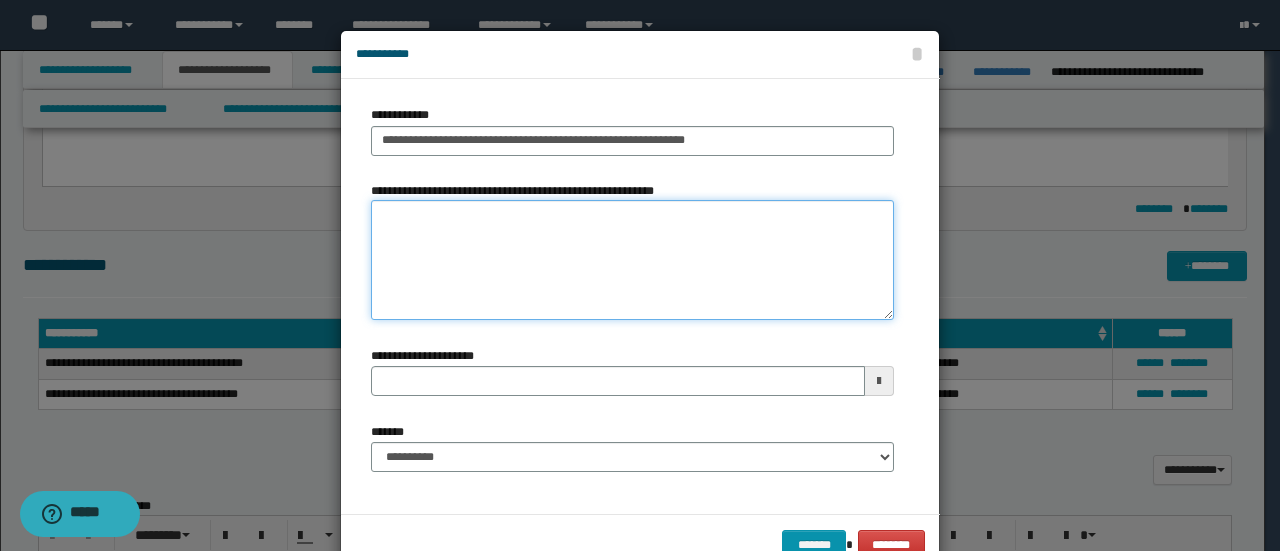click on "**********" at bounding box center (632, 260) 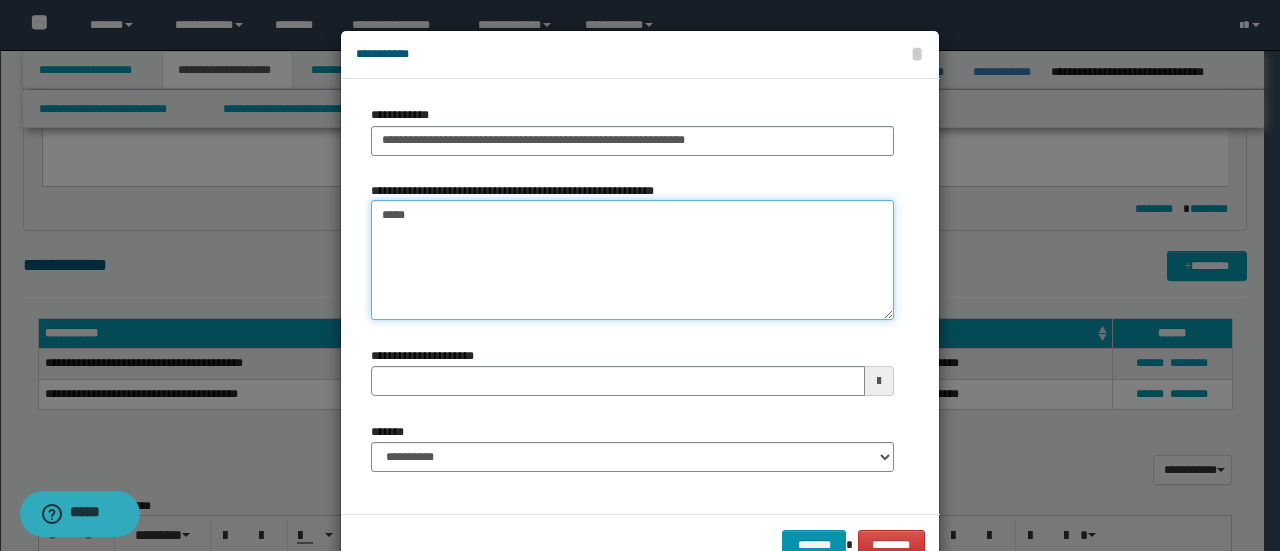 click on "*****" at bounding box center [632, 260] 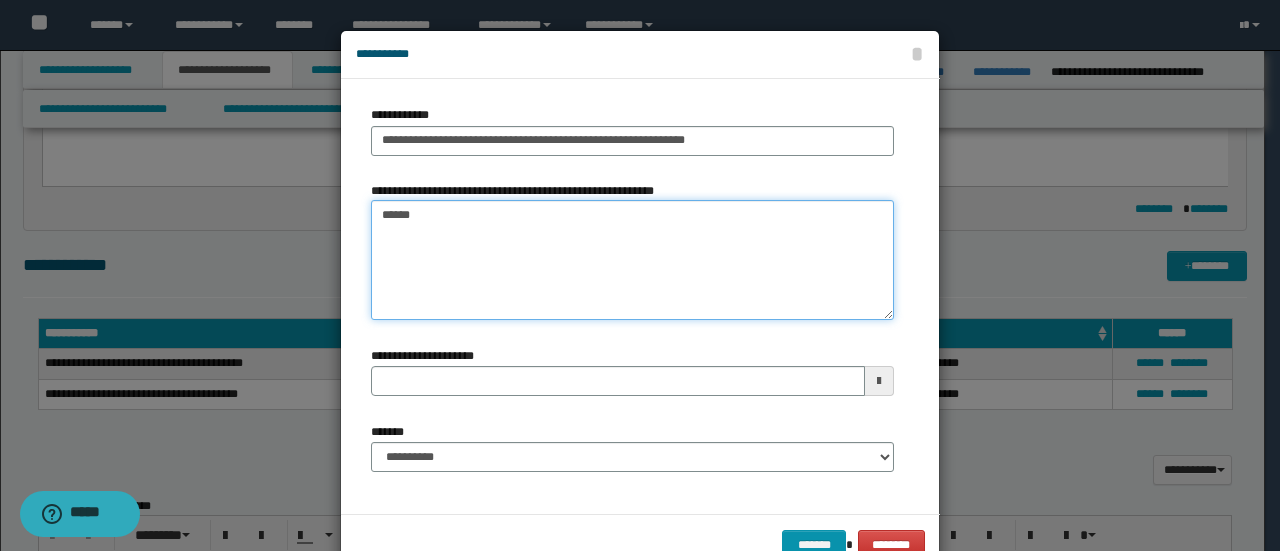 type 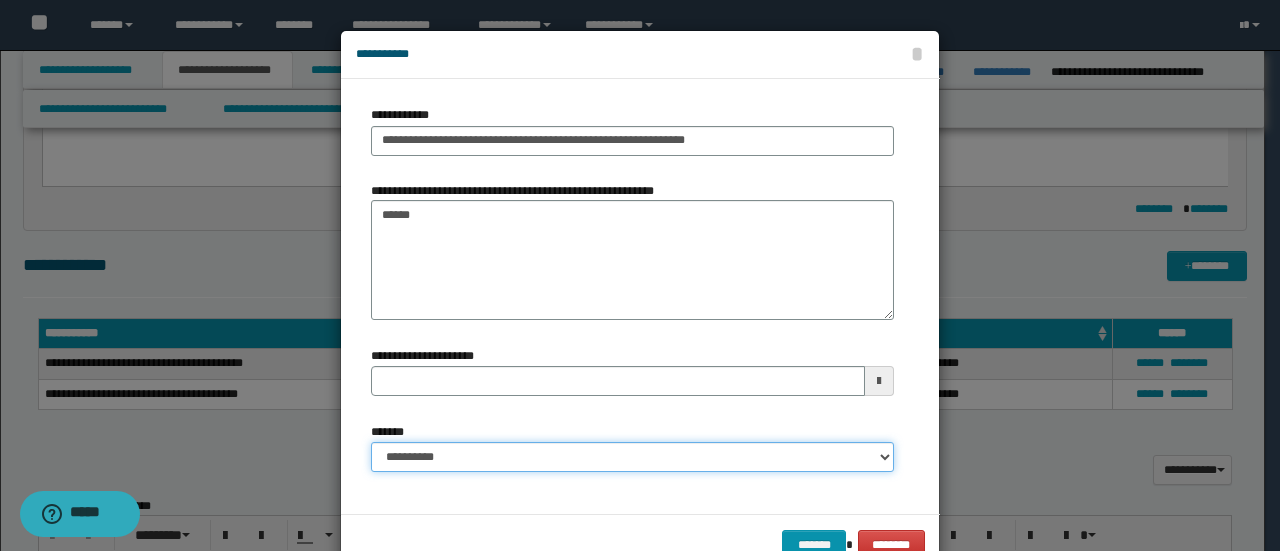 drag, startPoint x: 476, startPoint y: 467, endPoint x: 468, endPoint y: 460, distance: 10.630146 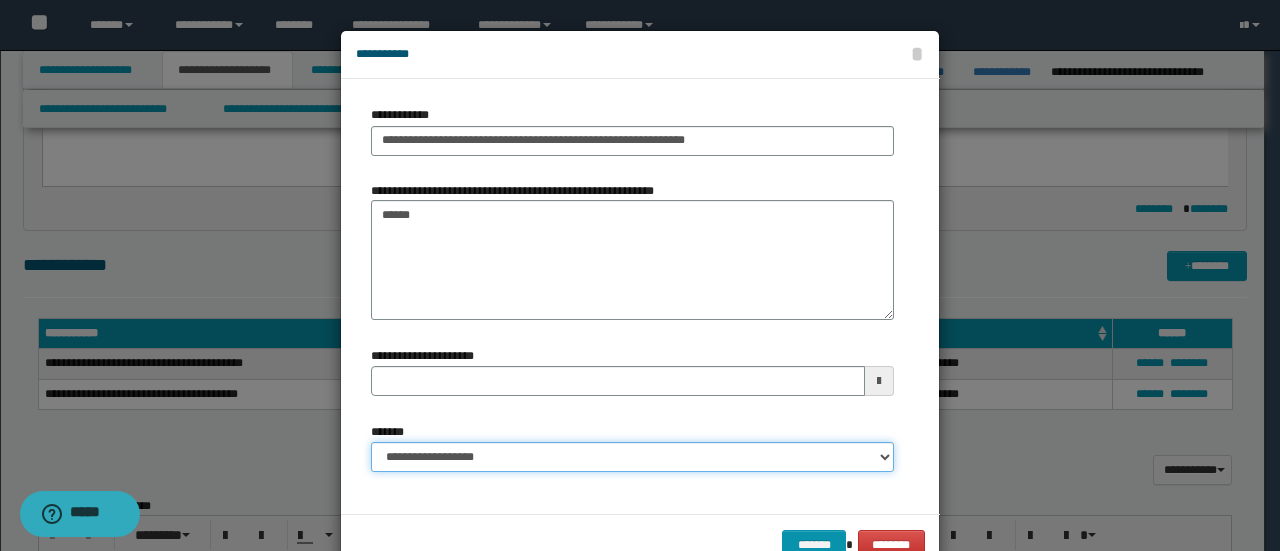 type 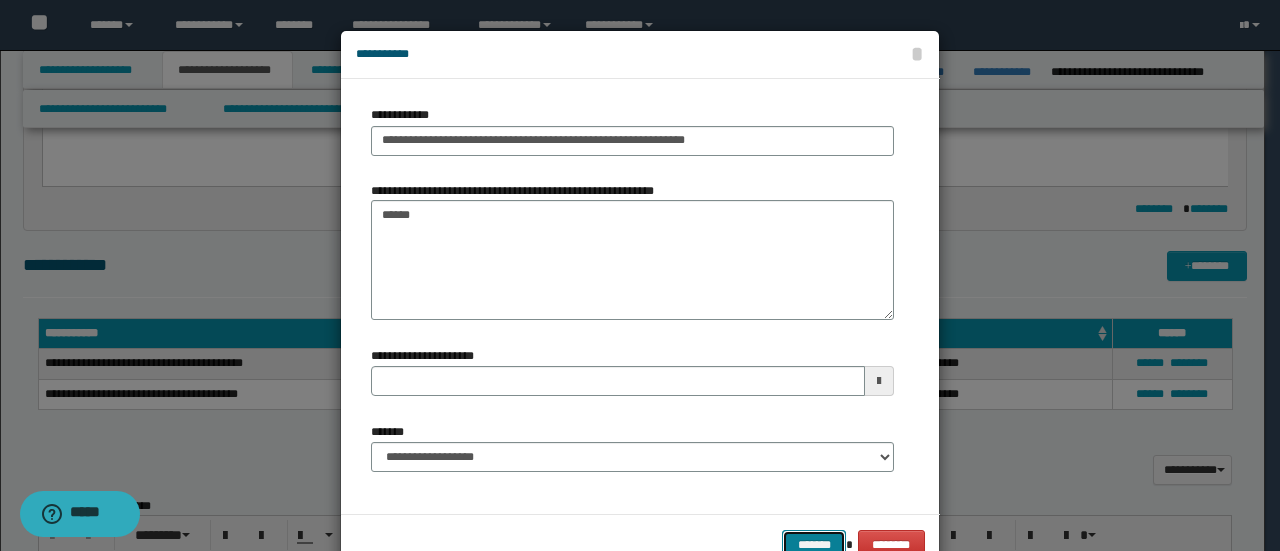 click on "*******" at bounding box center [814, 544] 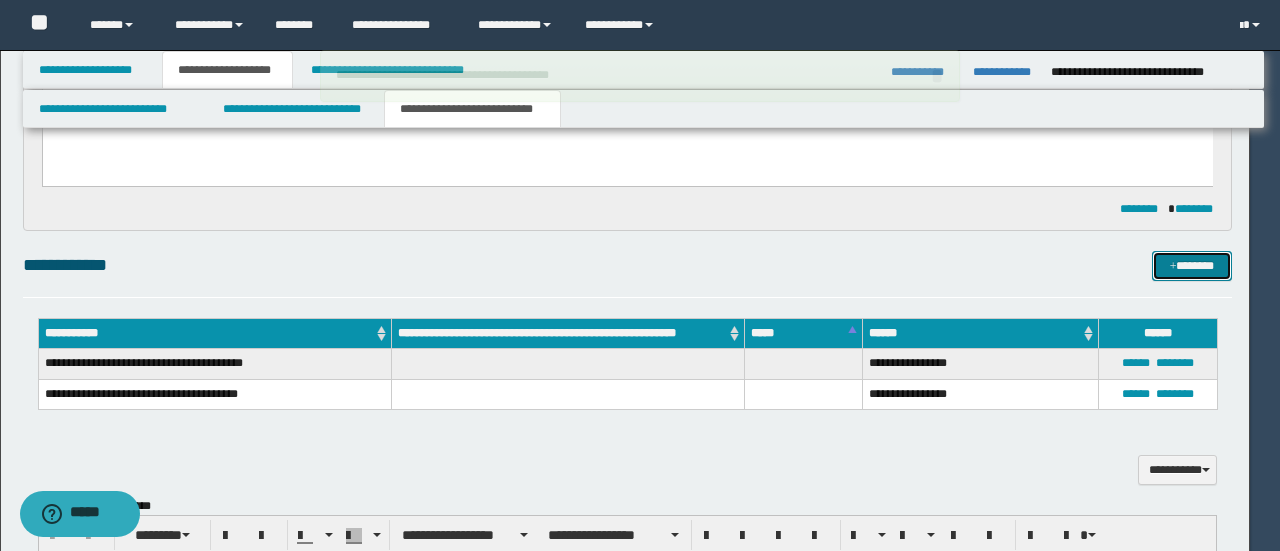 type 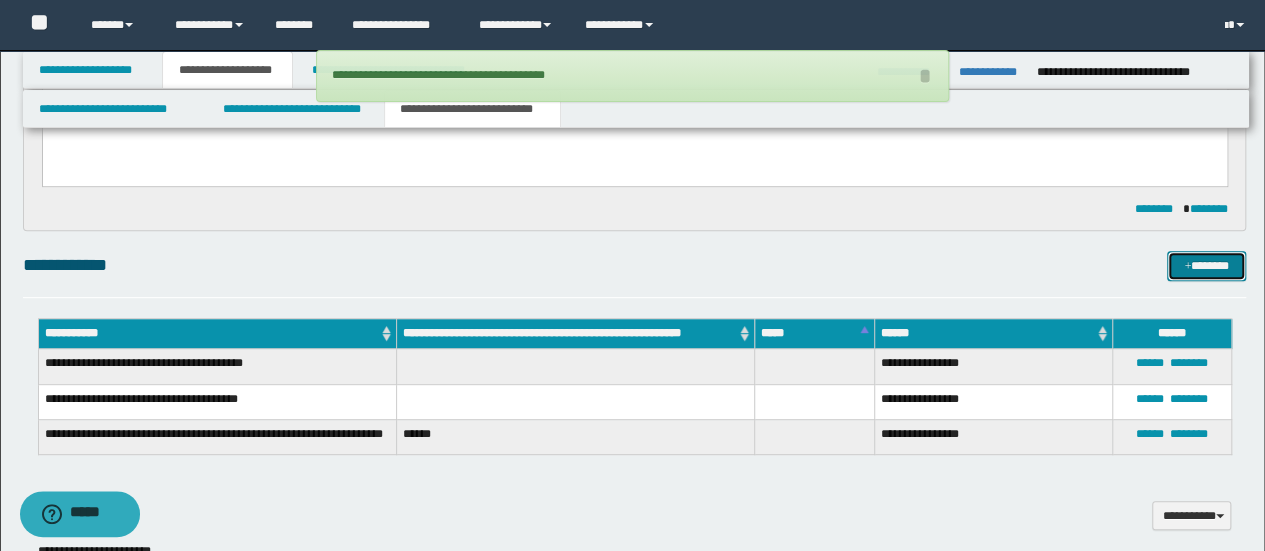 click on "*******" at bounding box center (1206, 265) 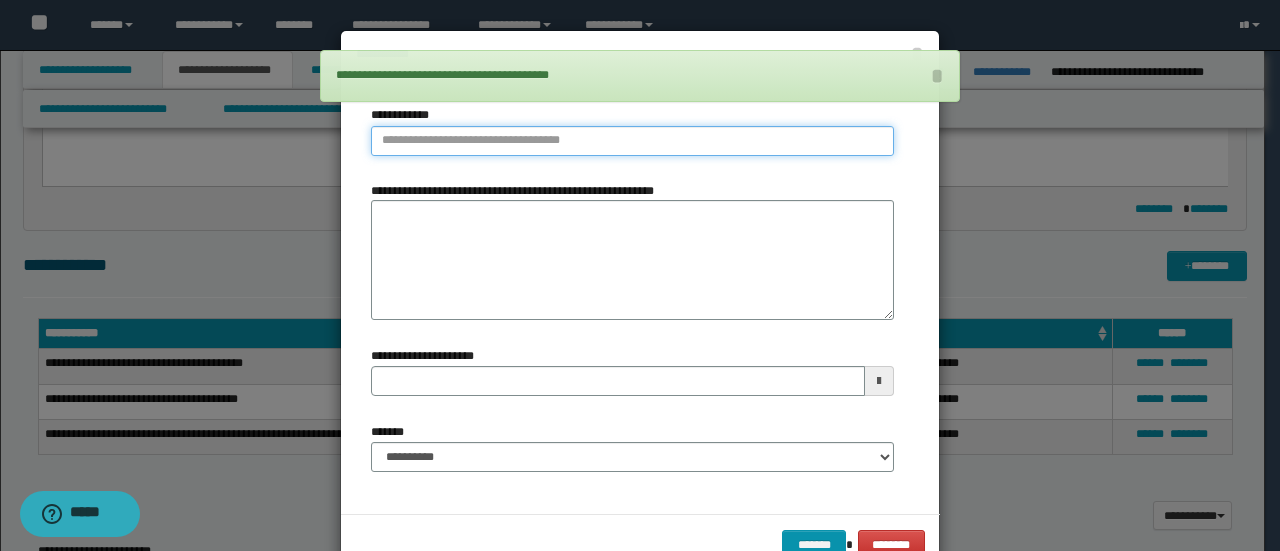 type on "**********" 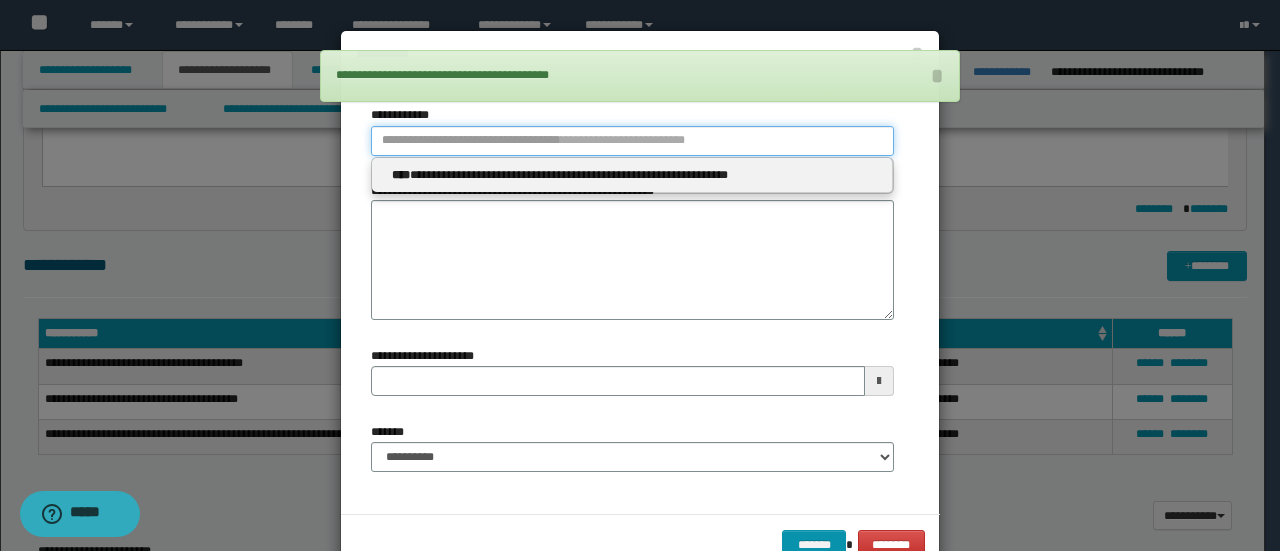 click on "**********" at bounding box center (632, 141) 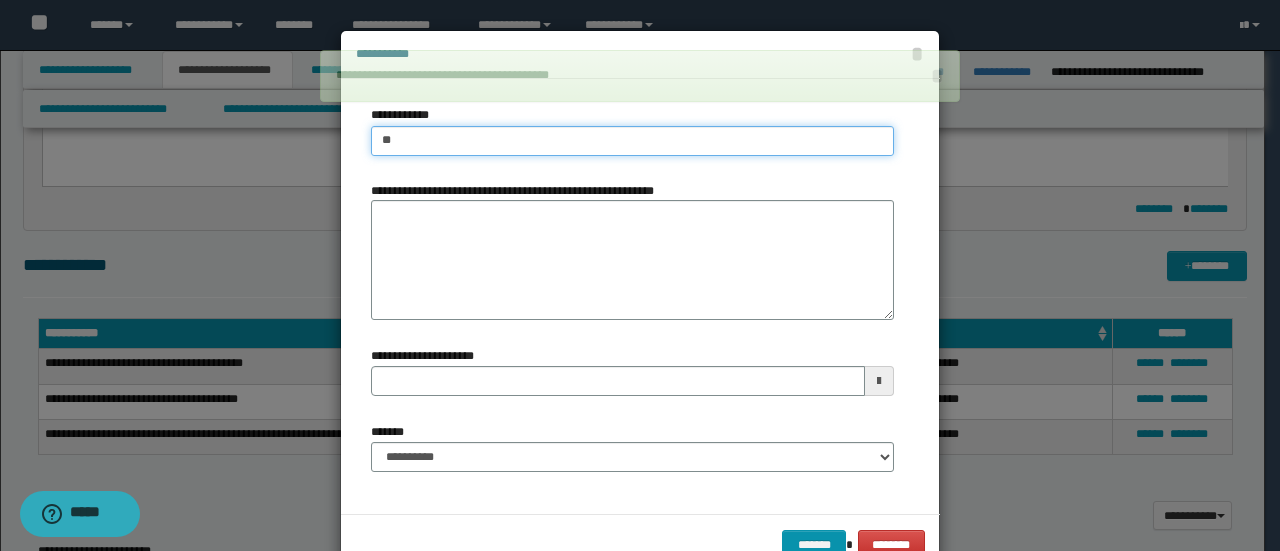 type on "***" 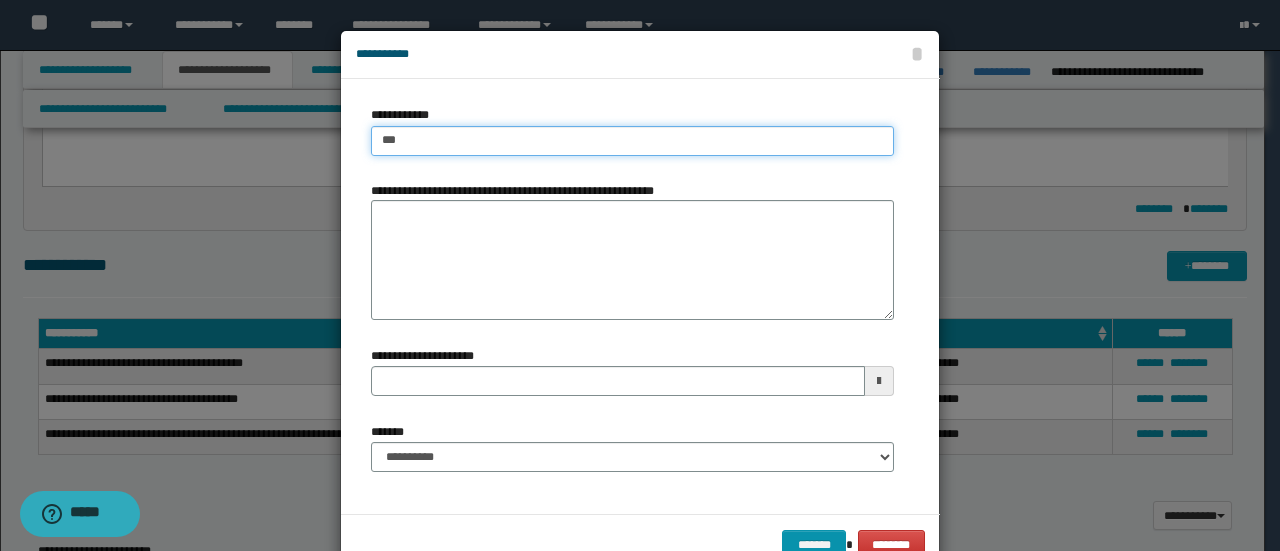 type on "***" 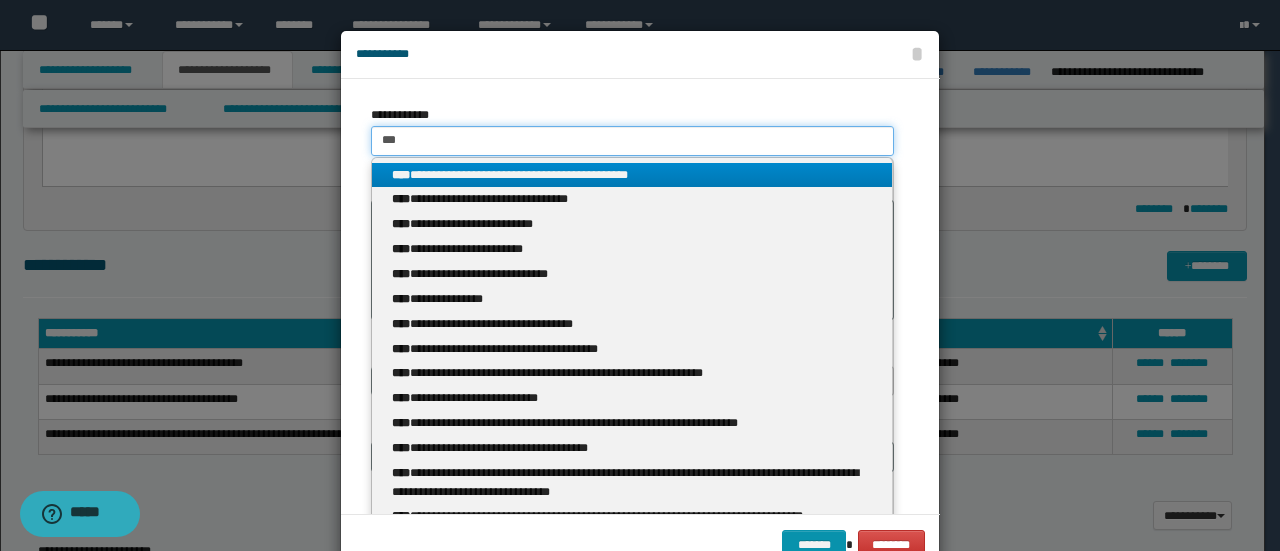 click on "***" at bounding box center (632, 141) 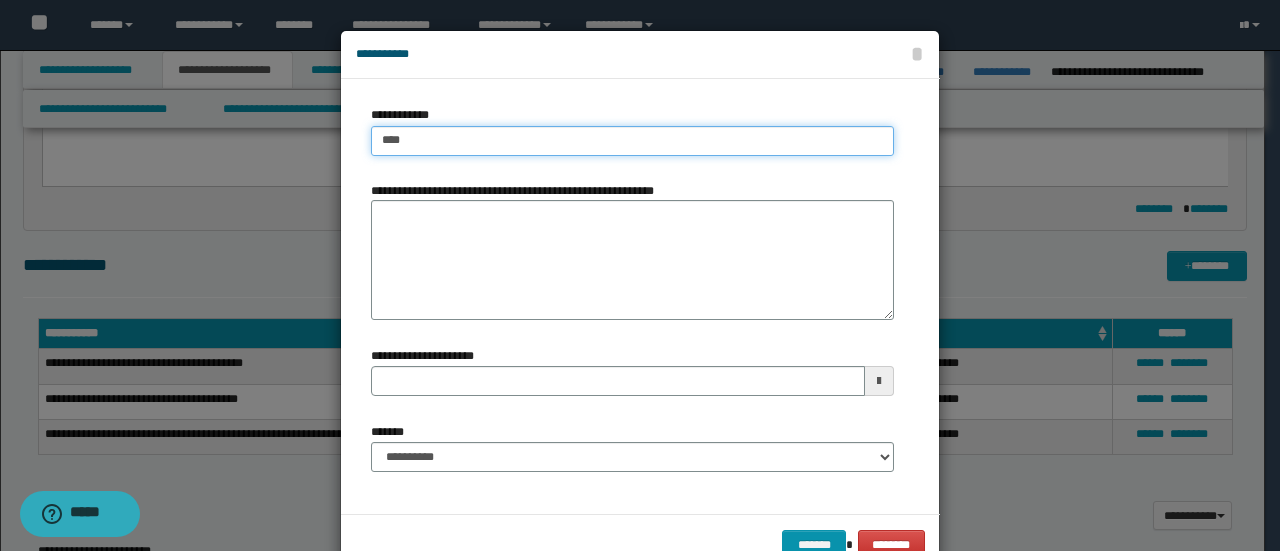 type on "****" 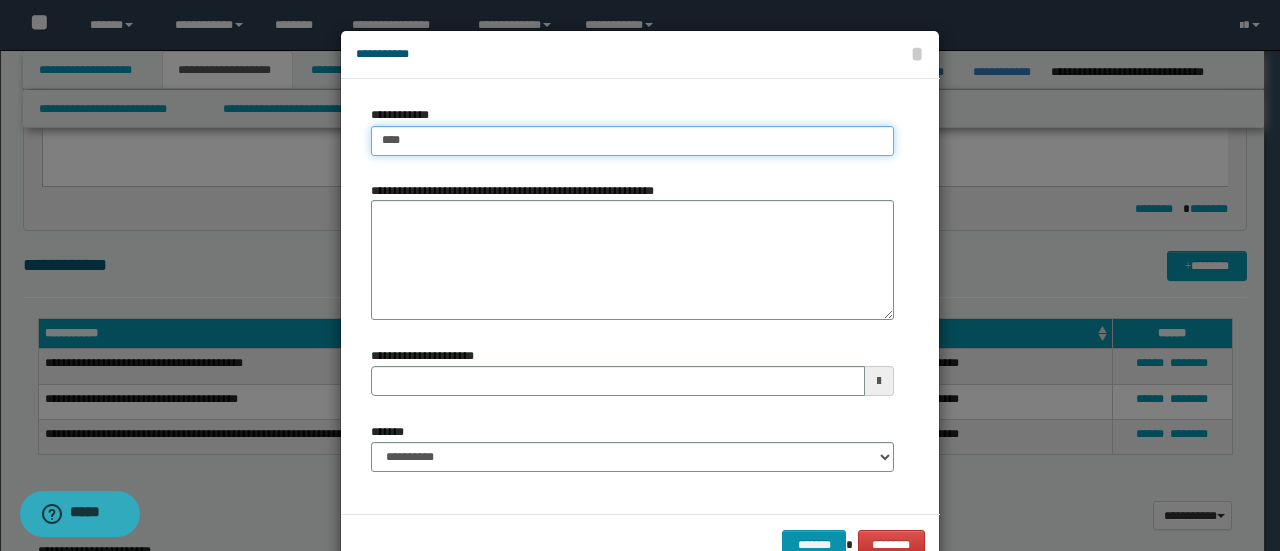 type on "****" 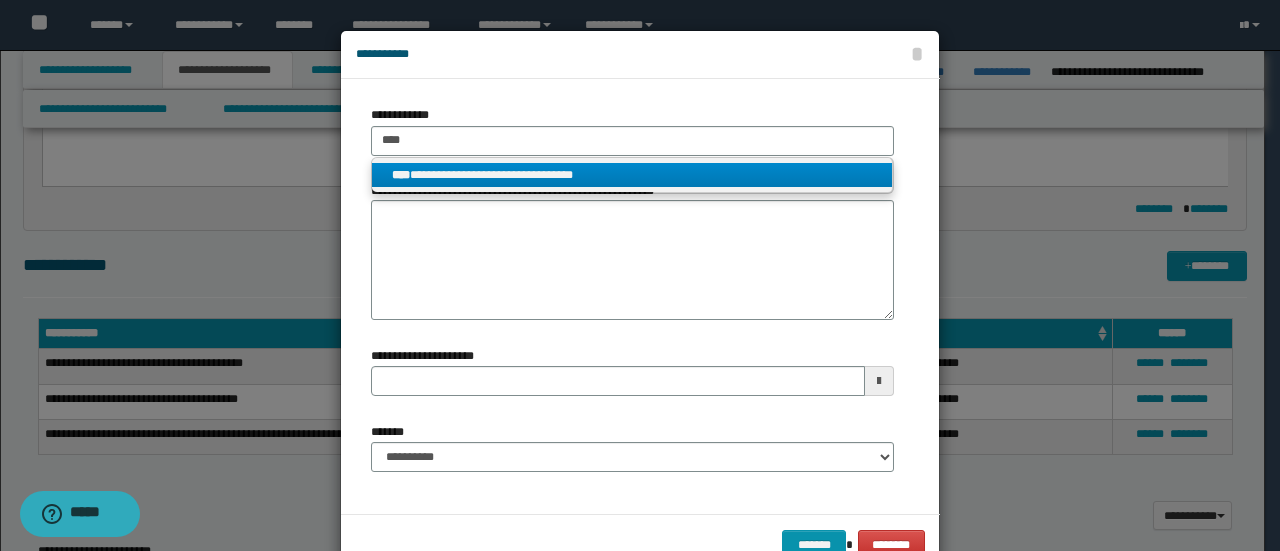 click on "**********" at bounding box center [632, 175] 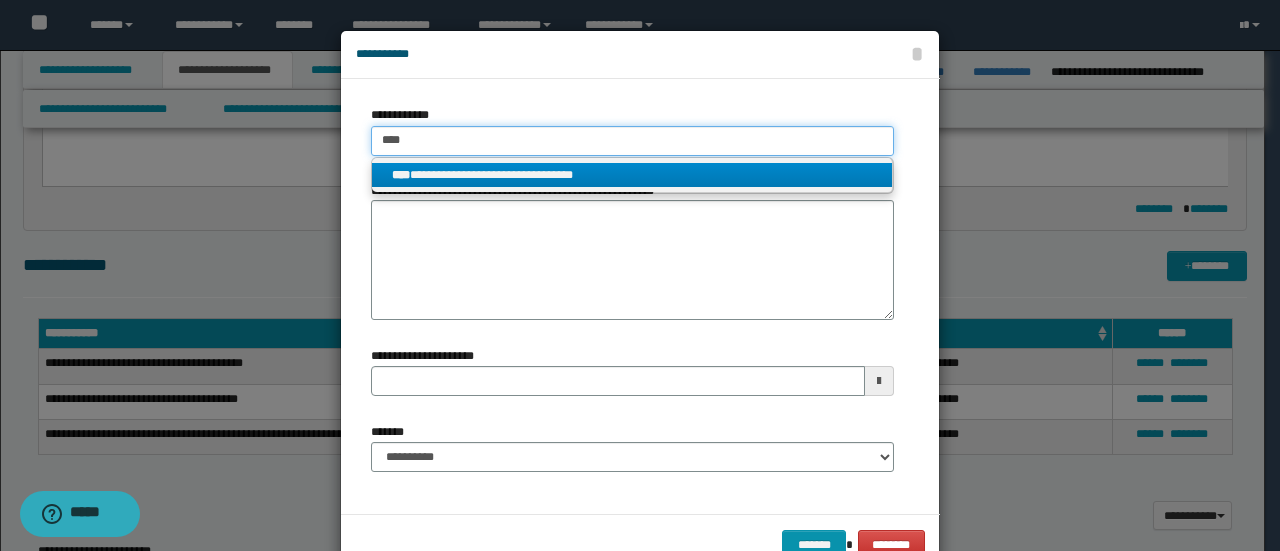 type 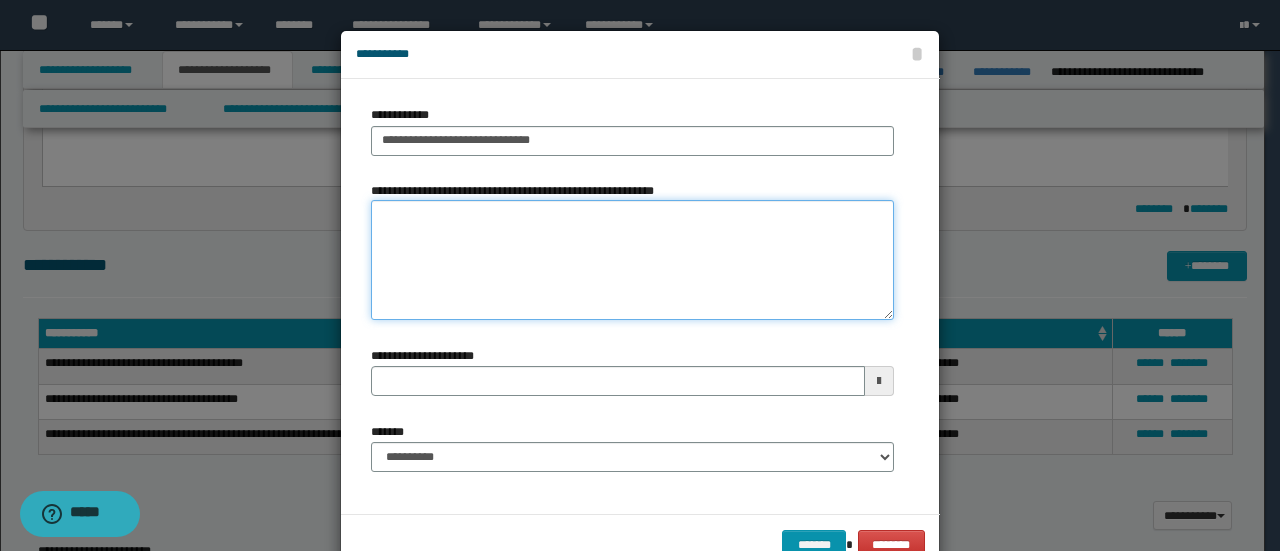 click on "**********" at bounding box center (632, 260) 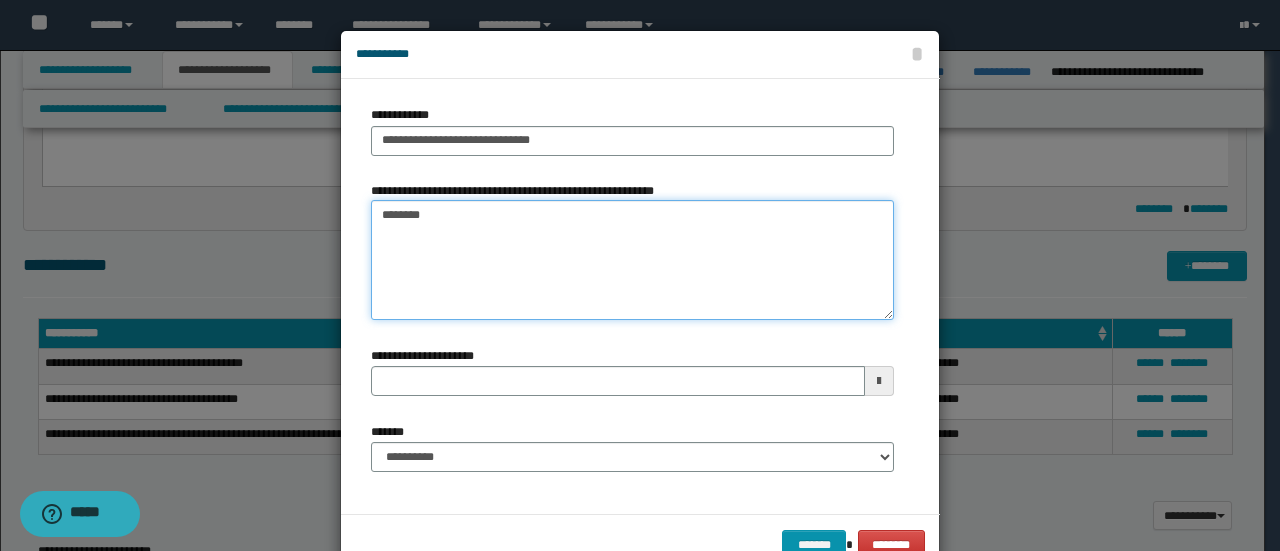 type on "*********" 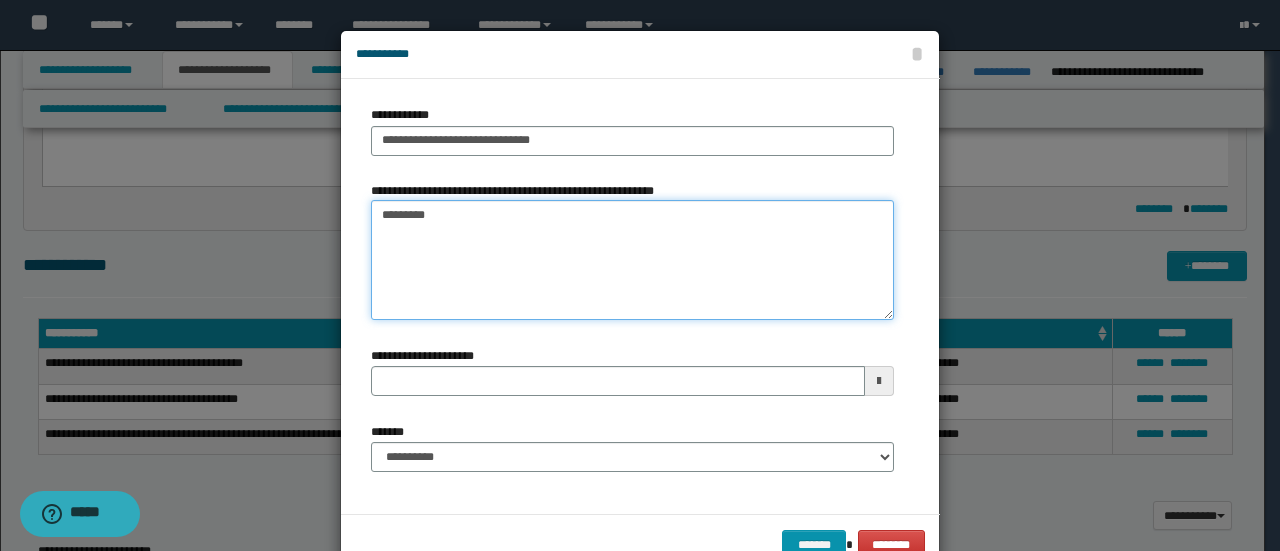 type 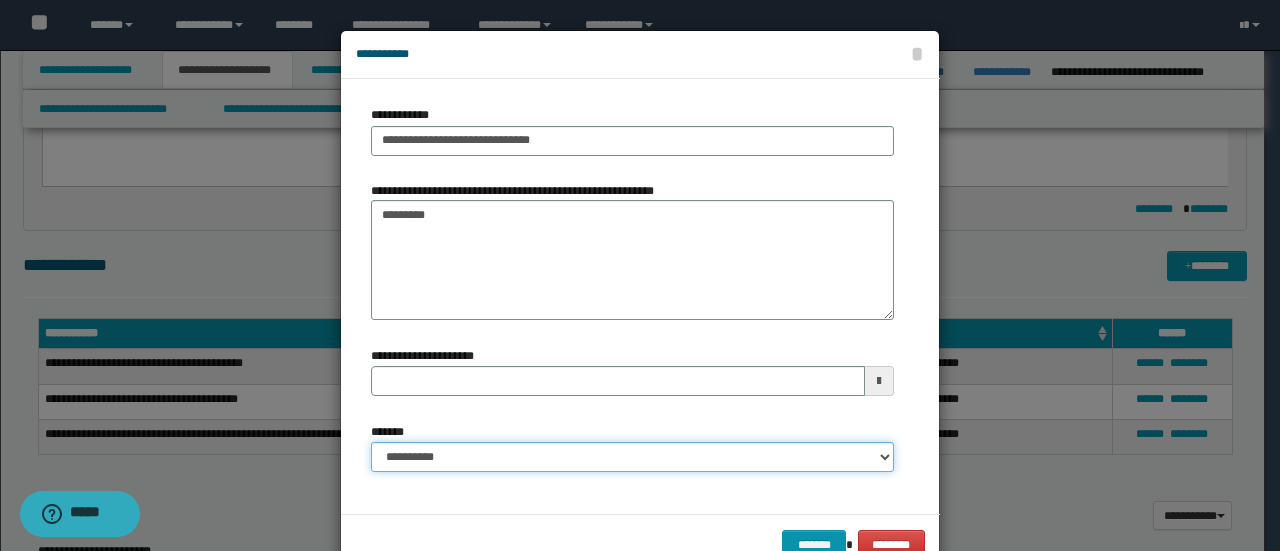 drag, startPoint x: 492, startPoint y: 456, endPoint x: 491, endPoint y: 443, distance: 13.038404 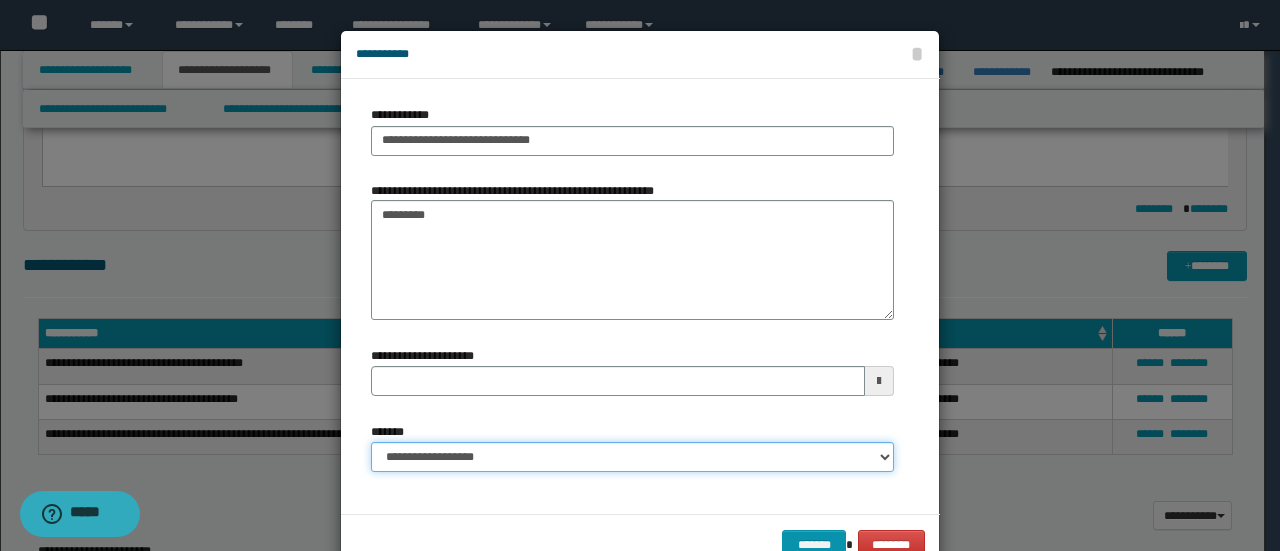 type 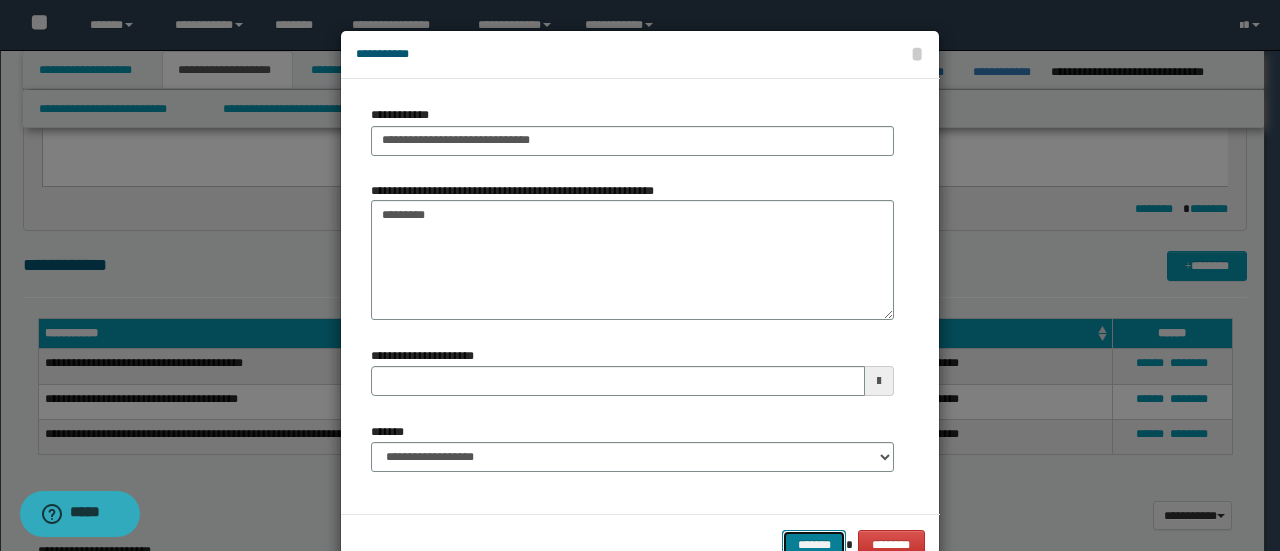 click on "*******" at bounding box center [814, 544] 